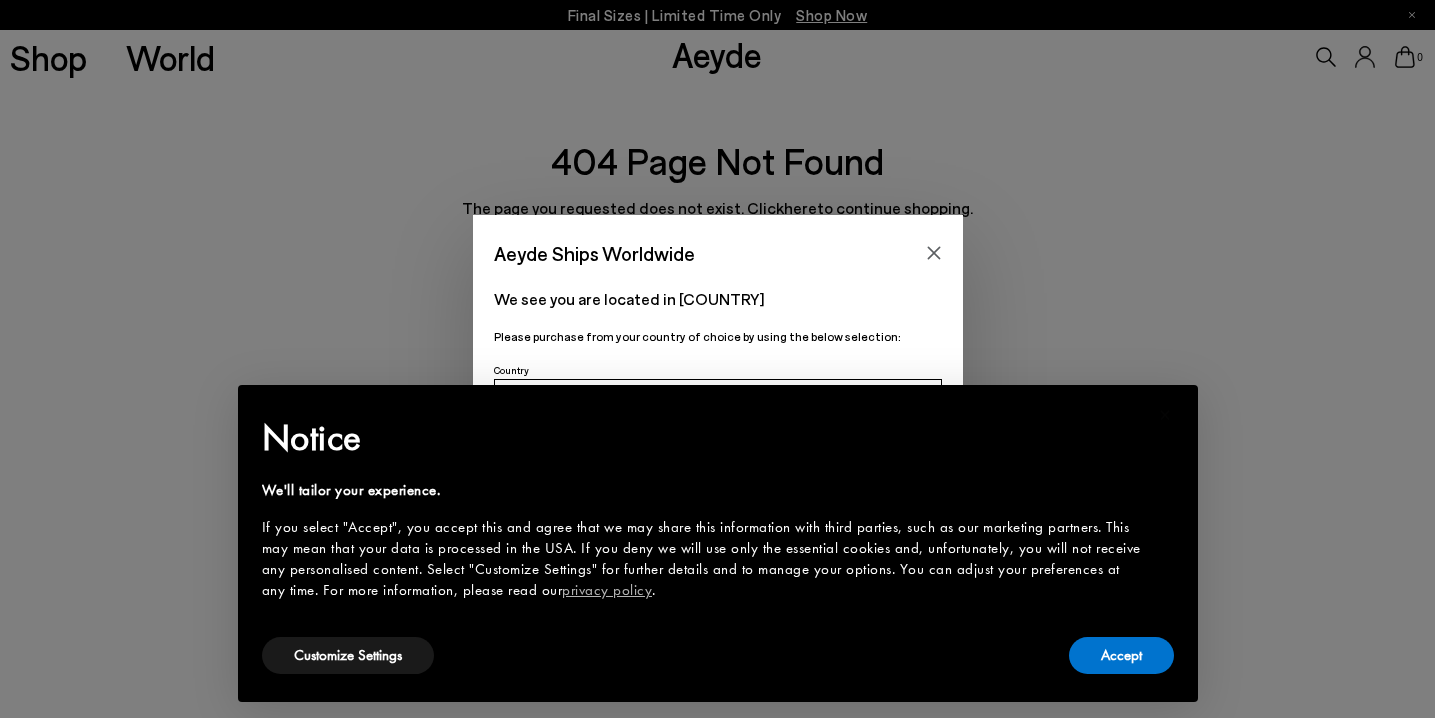 scroll, scrollTop: 0, scrollLeft: 0, axis: both 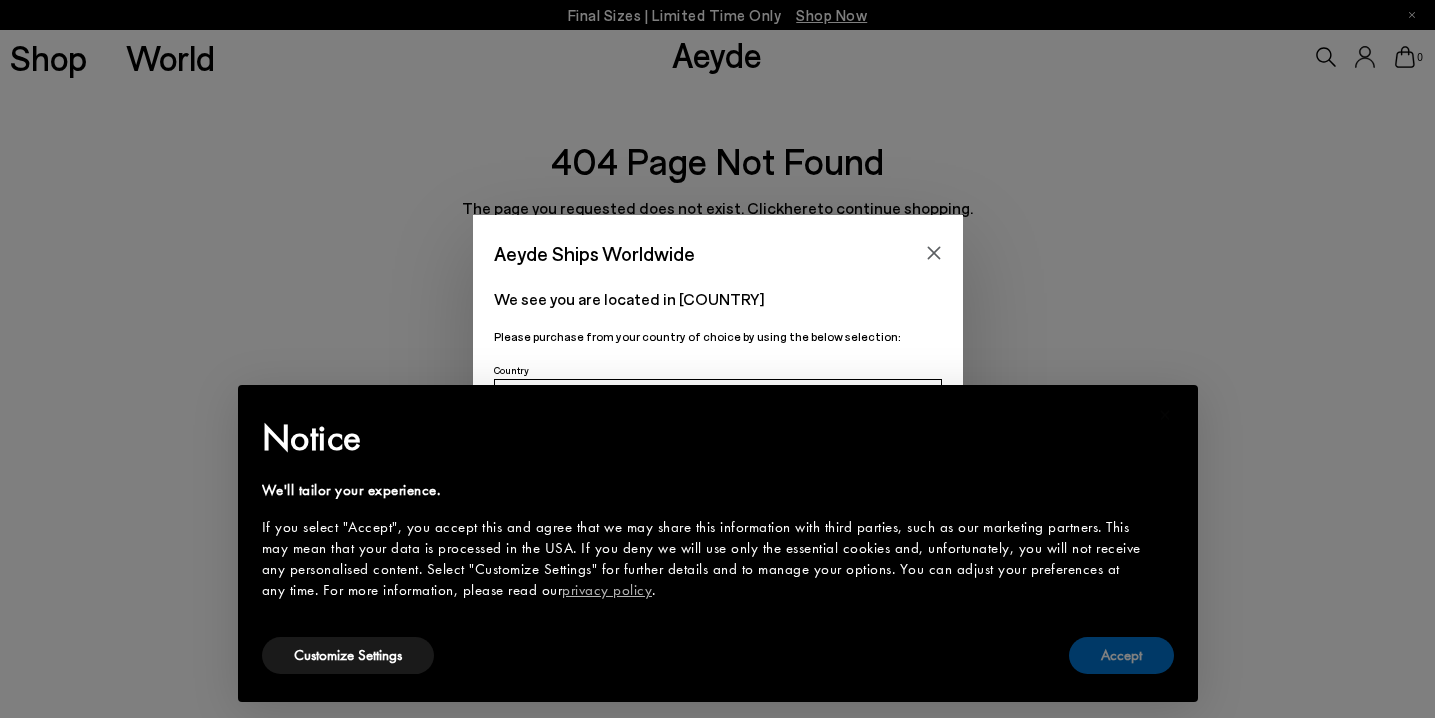 click on "Accept" at bounding box center (1121, 655) 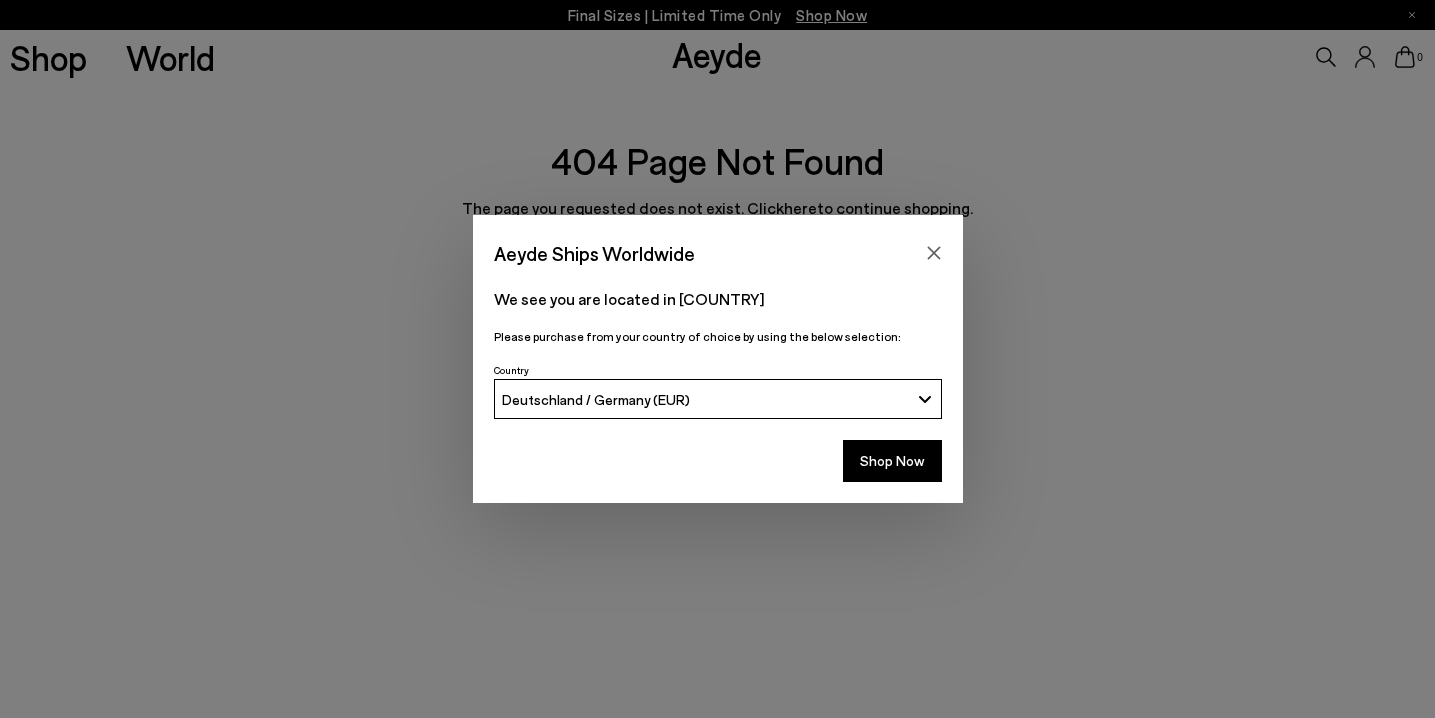 click on "Aeyde Ships Worldwide" at bounding box center (718, 243) 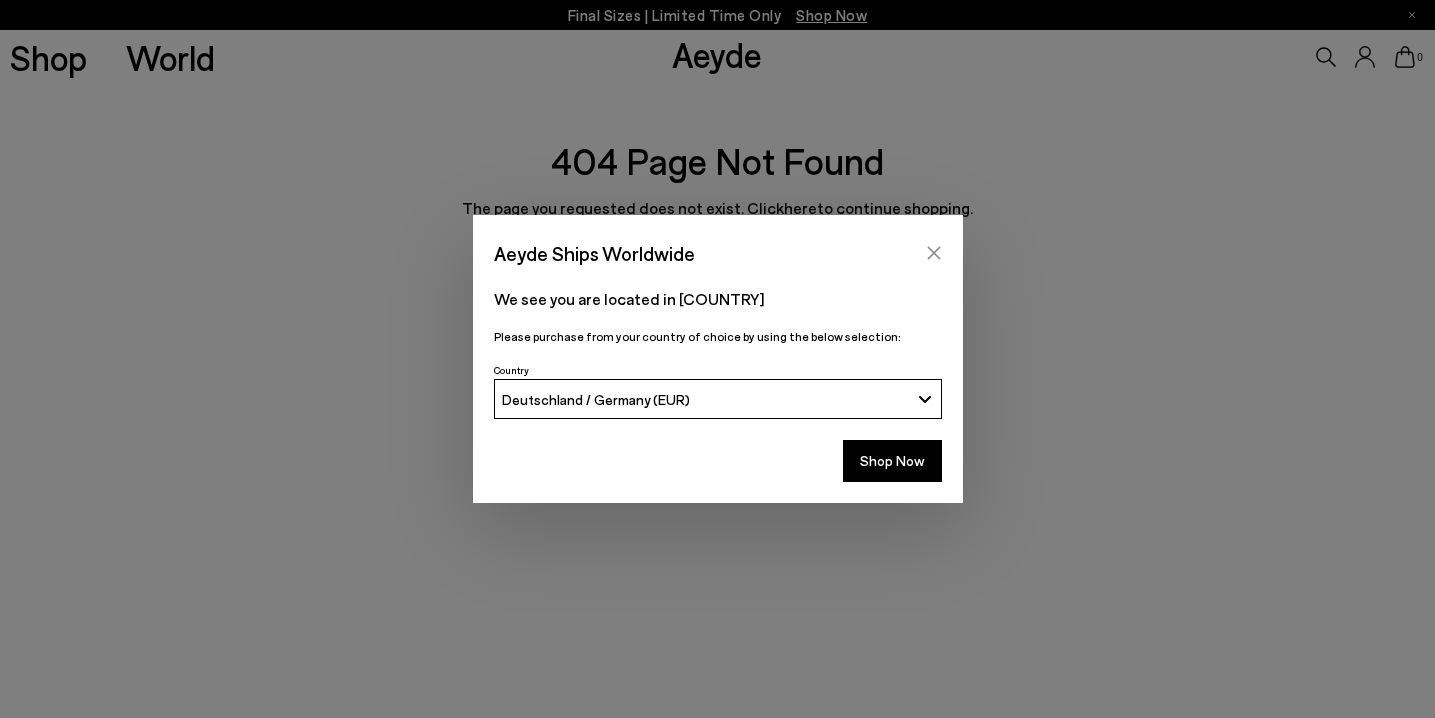 click 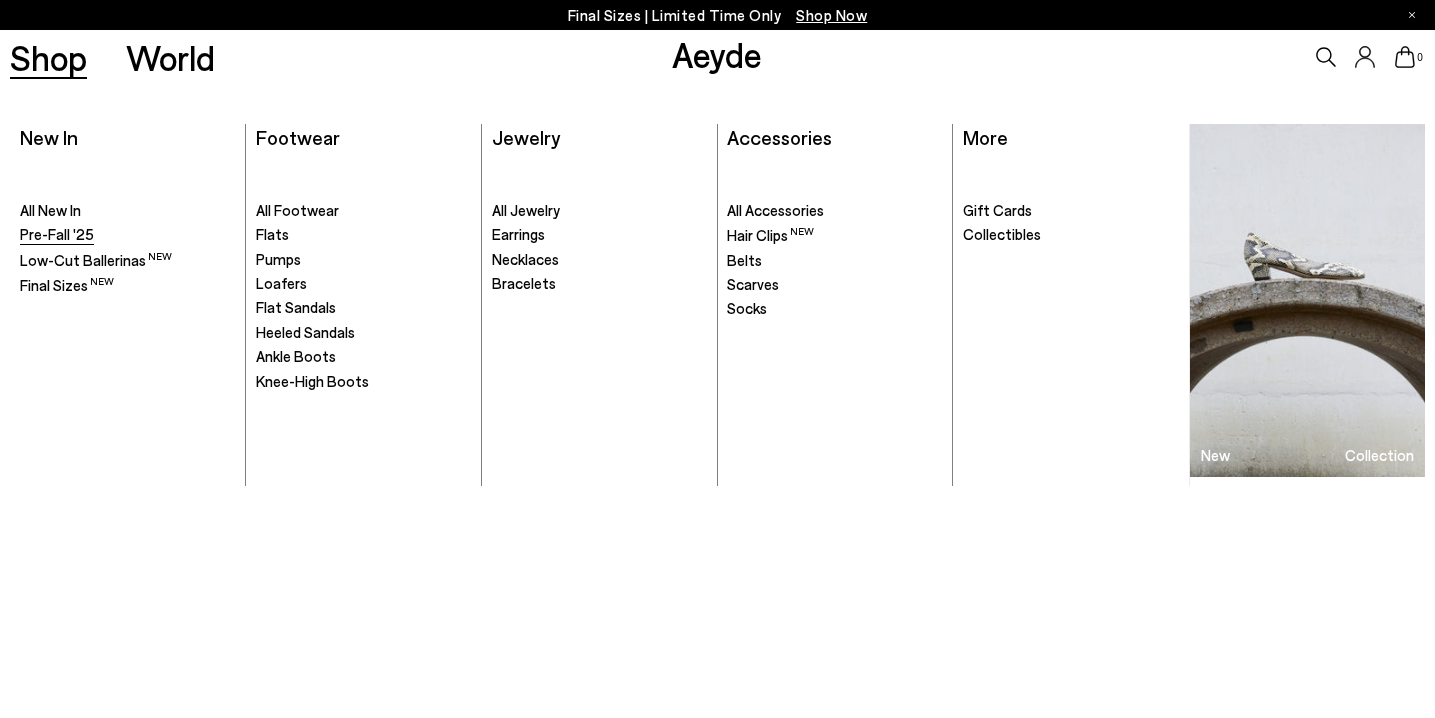 click on "Pre-Fall '25" at bounding box center (57, 234) 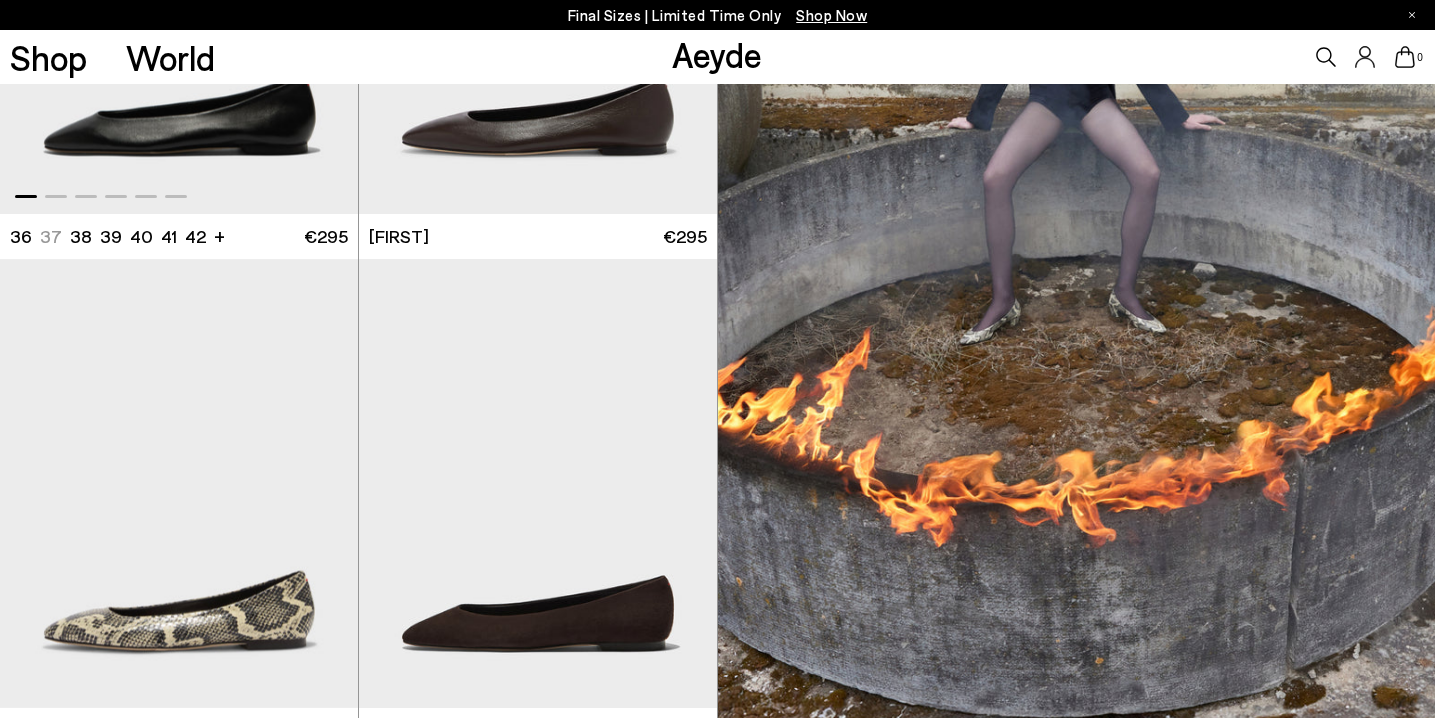 scroll, scrollTop: 0, scrollLeft: 0, axis: both 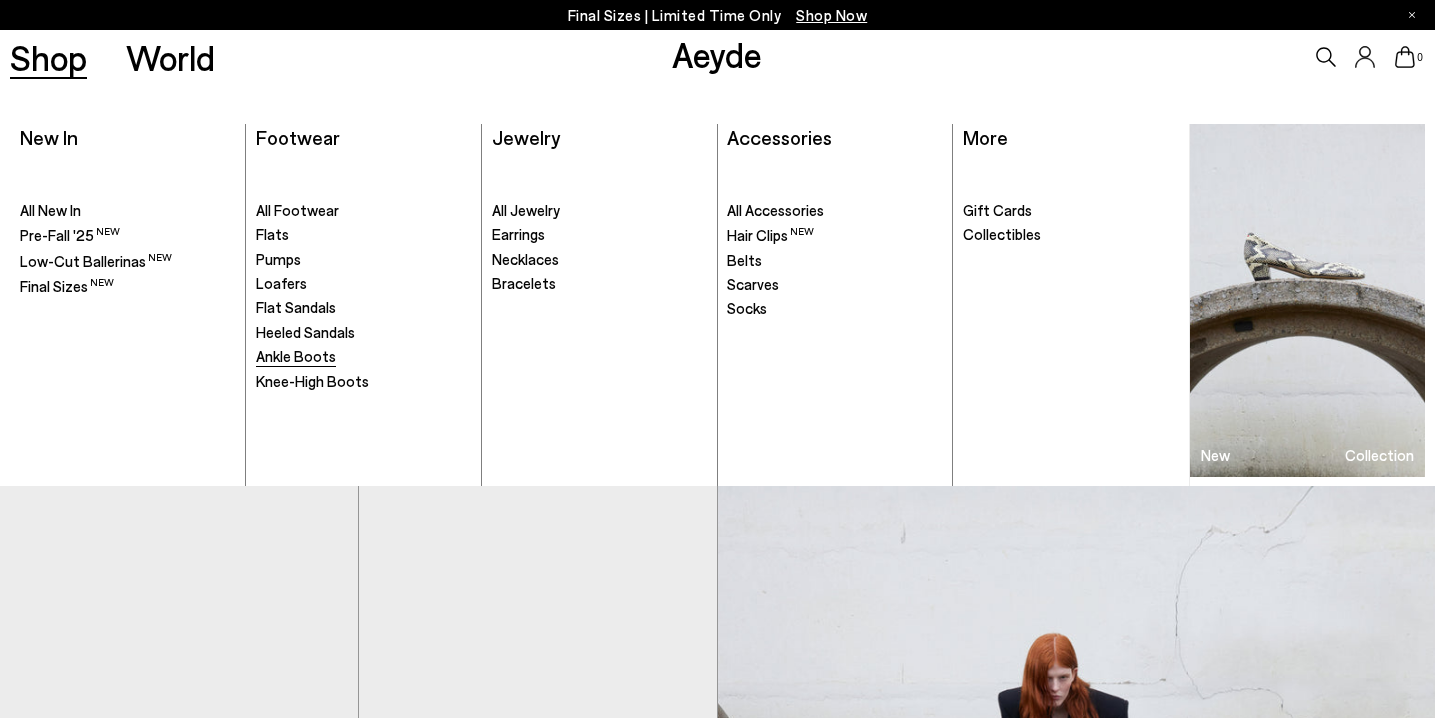 click on "Ankle Boots" at bounding box center (296, 356) 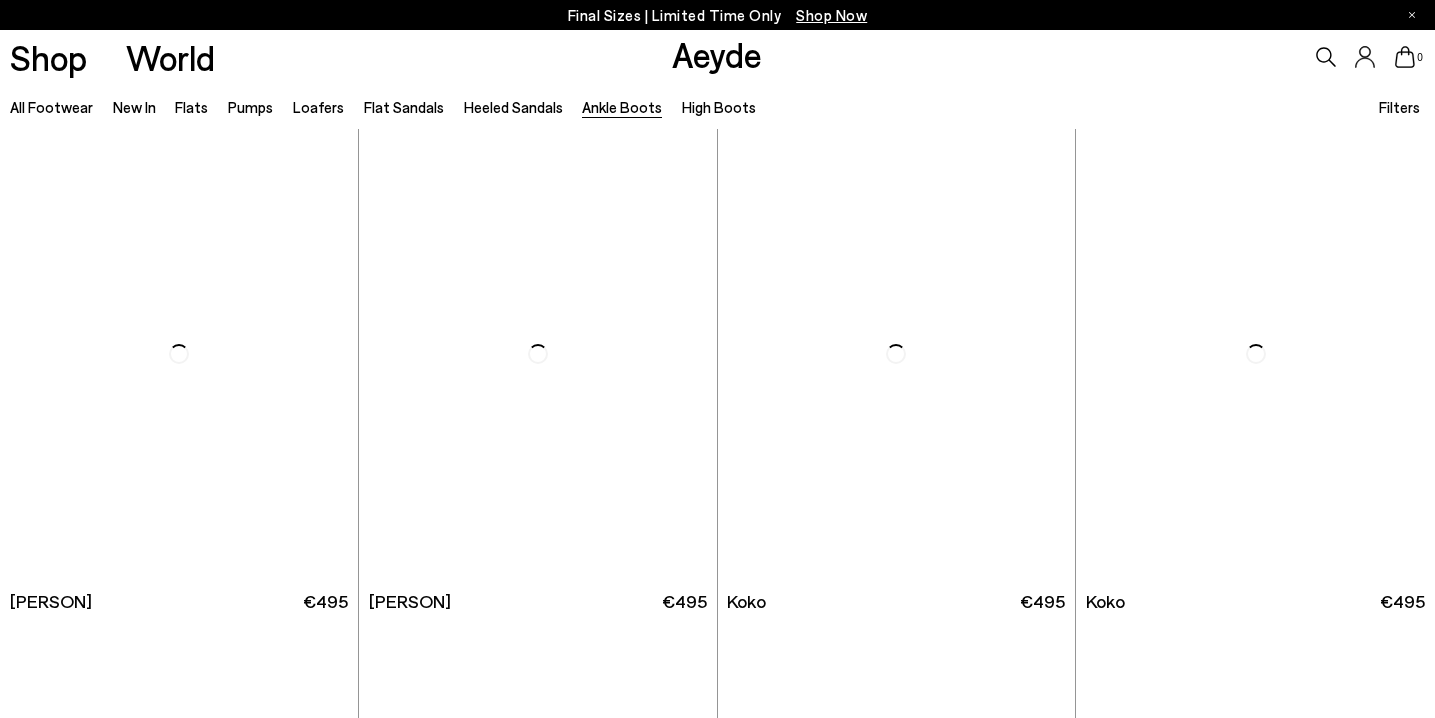 scroll, scrollTop: 0, scrollLeft: 0, axis: both 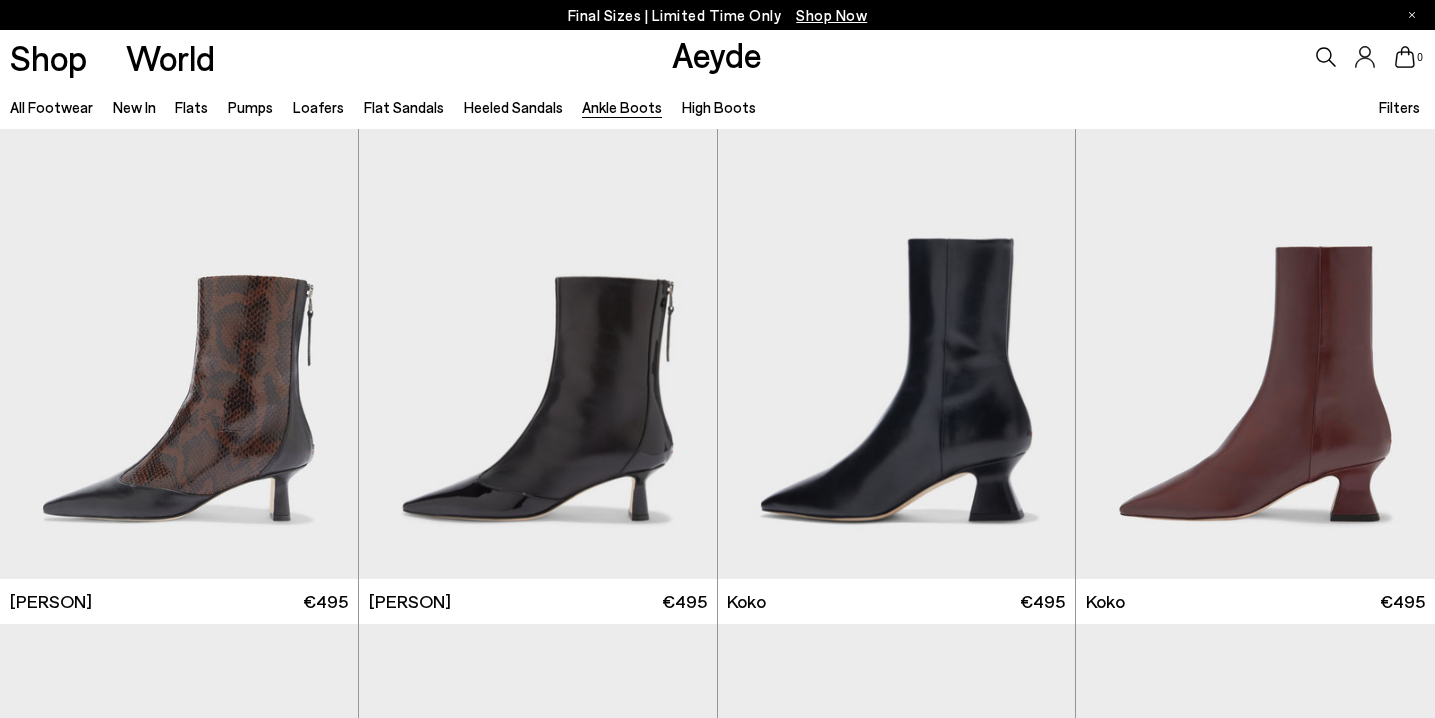click on "Filters" at bounding box center [1399, 107] 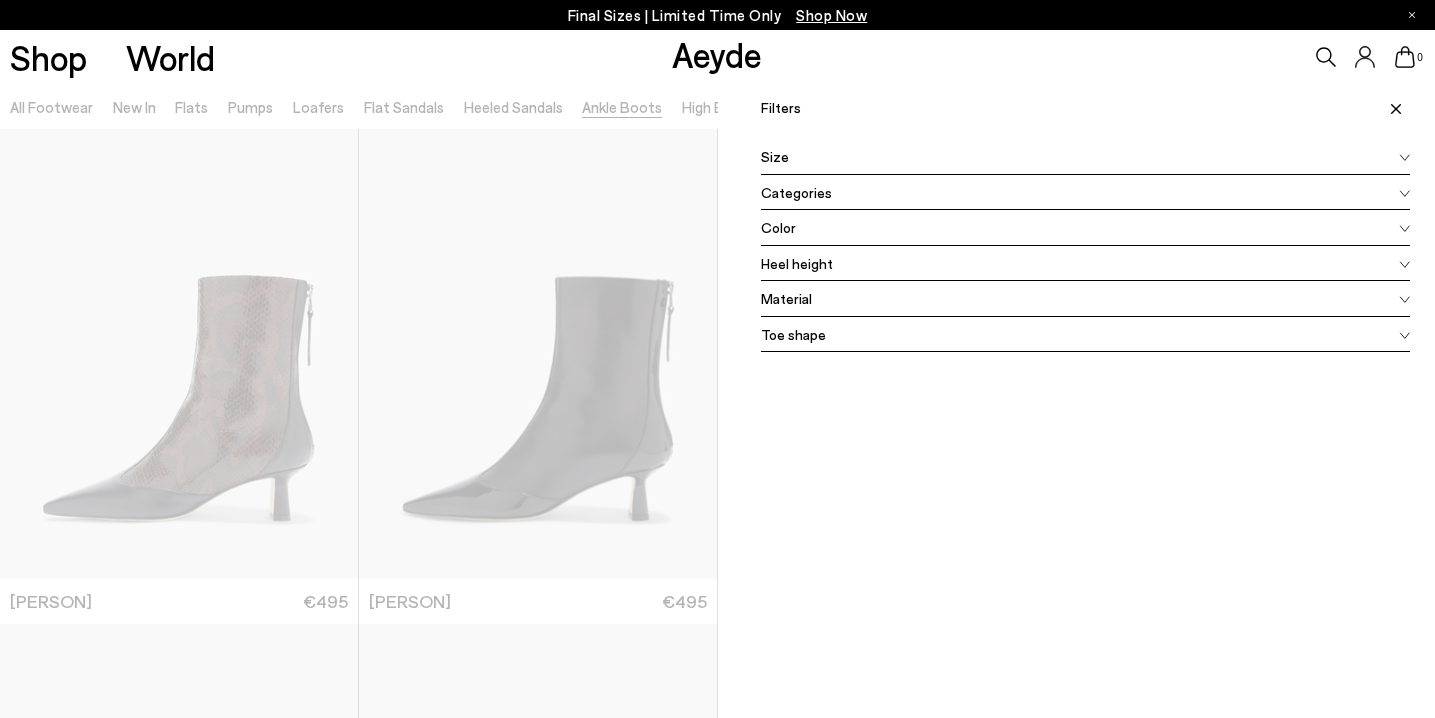 click on "Color" at bounding box center (1086, 228) 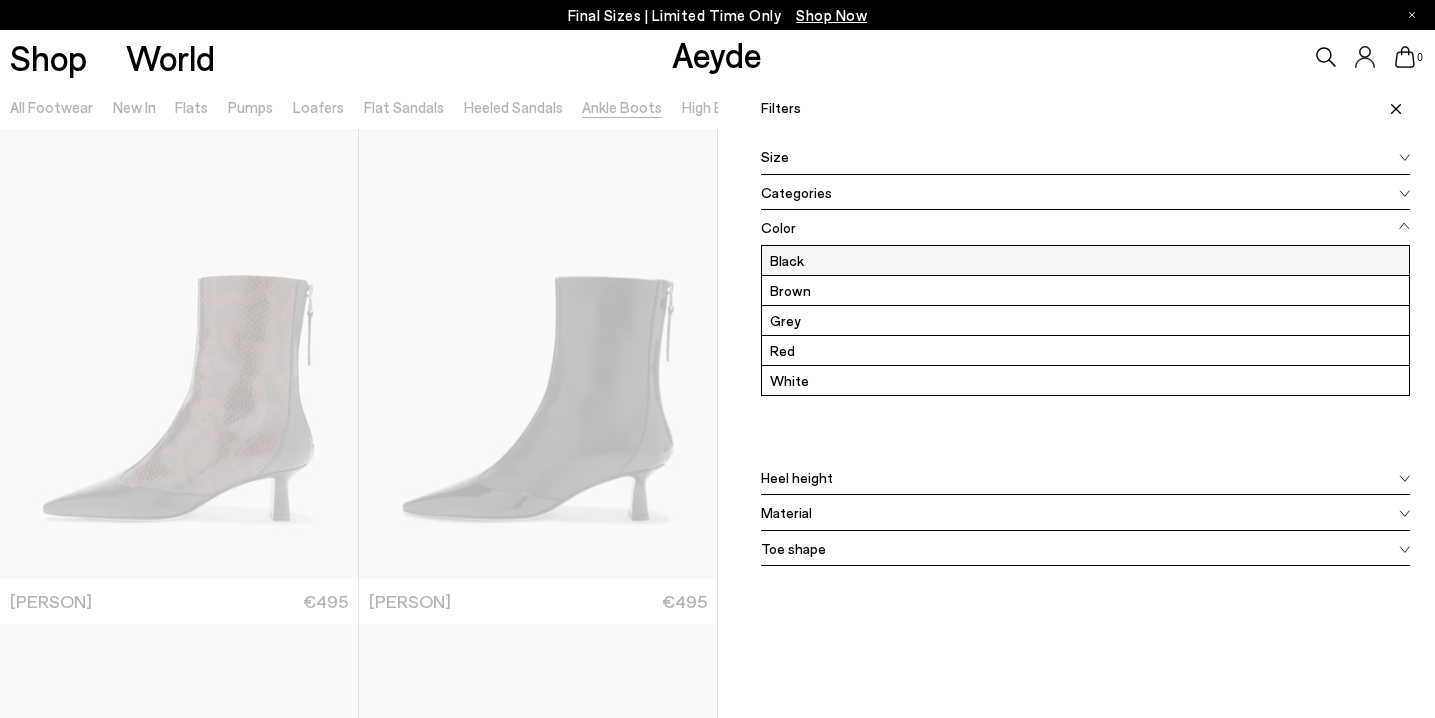 click on "Black" at bounding box center (1086, 260) 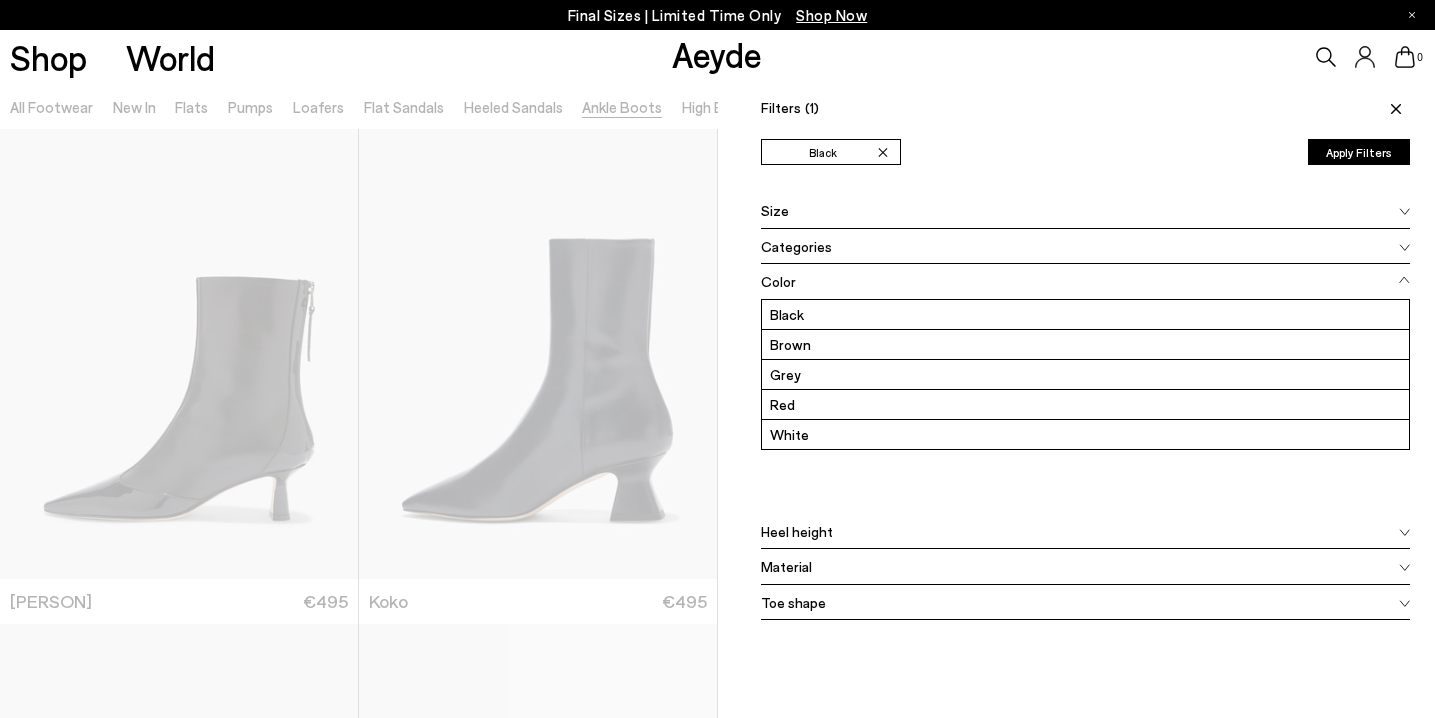 click on "Apply Filters" at bounding box center [1359, 152] 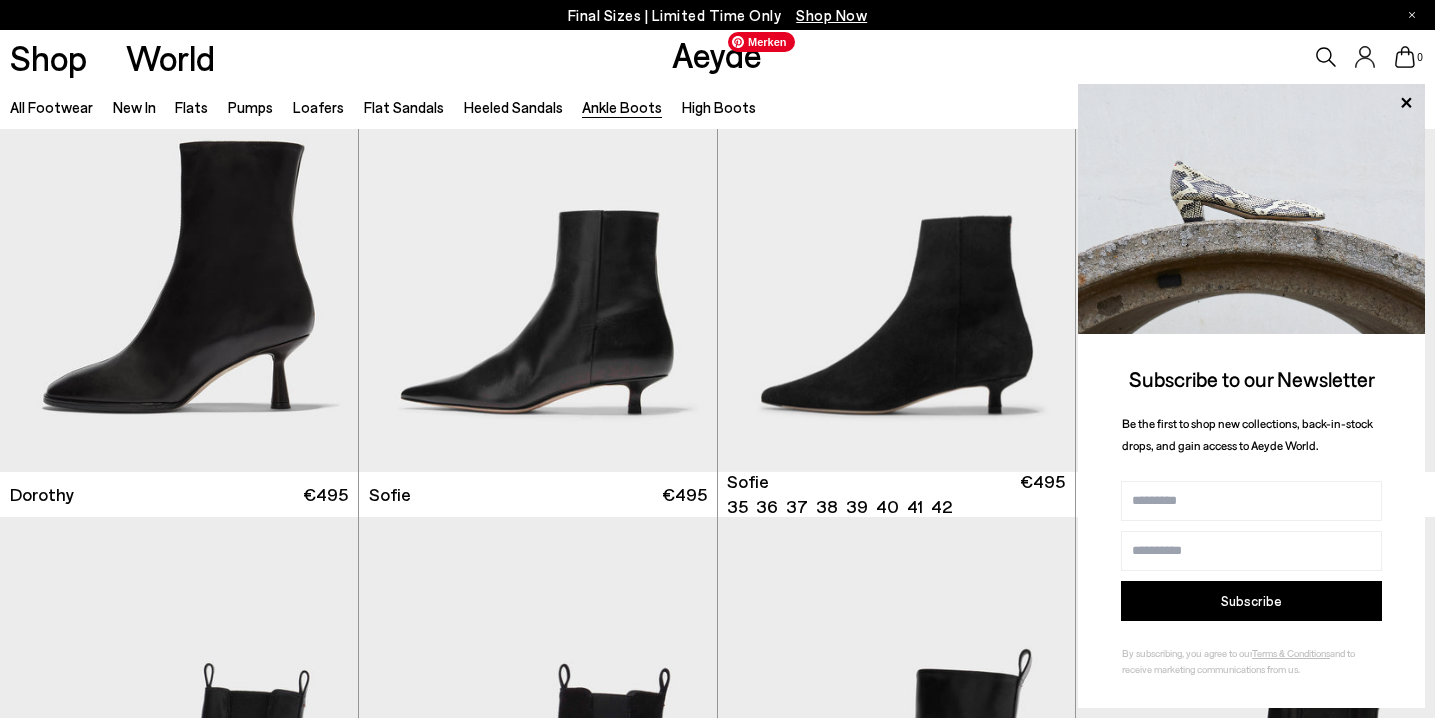scroll, scrollTop: 698, scrollLeft: 0, axis: vertical 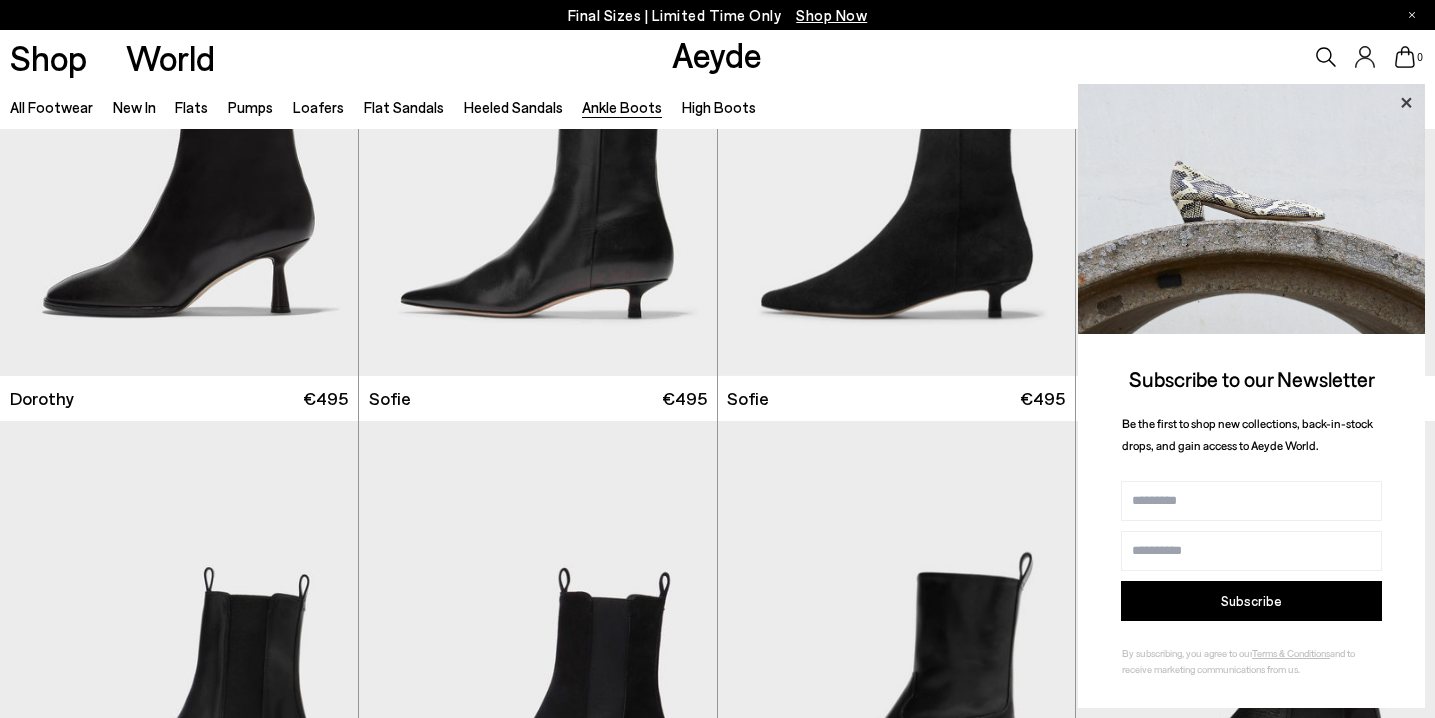 click 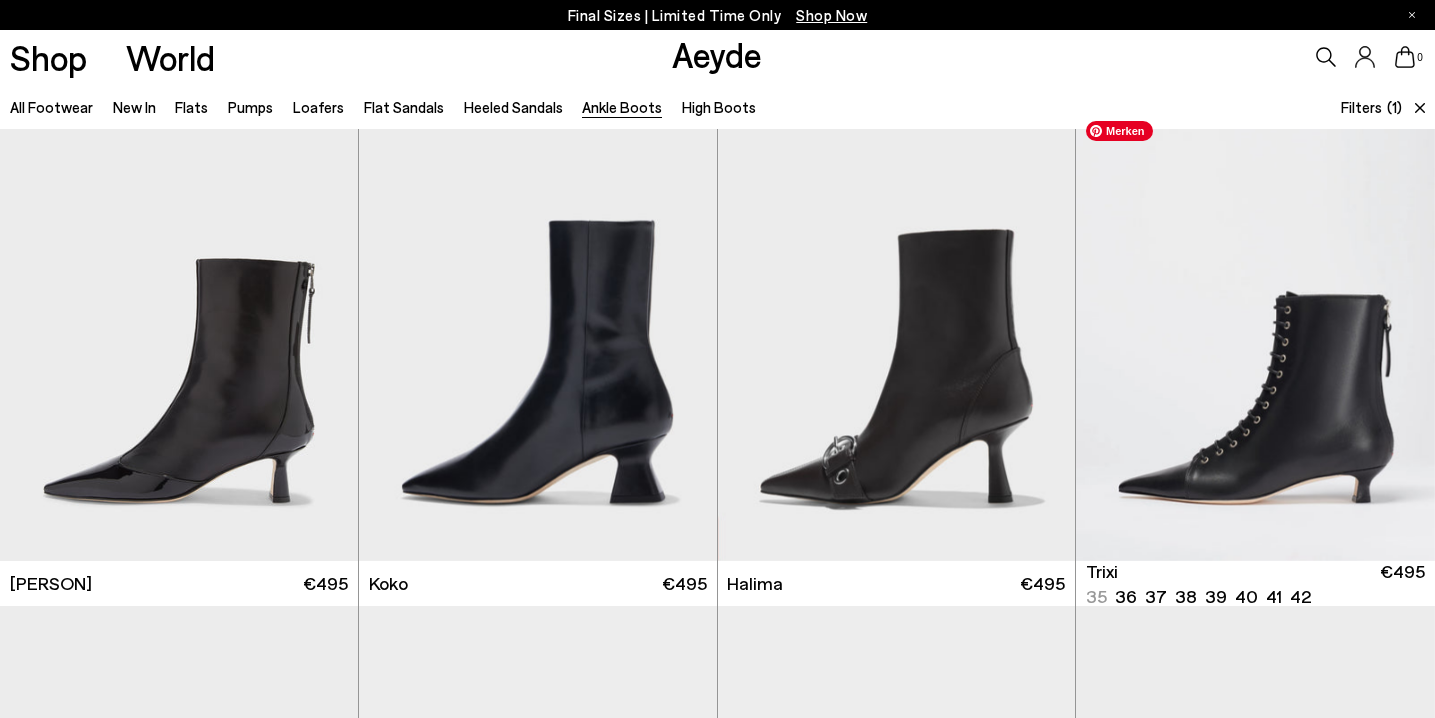scroll, scrollTop: 0, scrollLeft: 0, axis: both 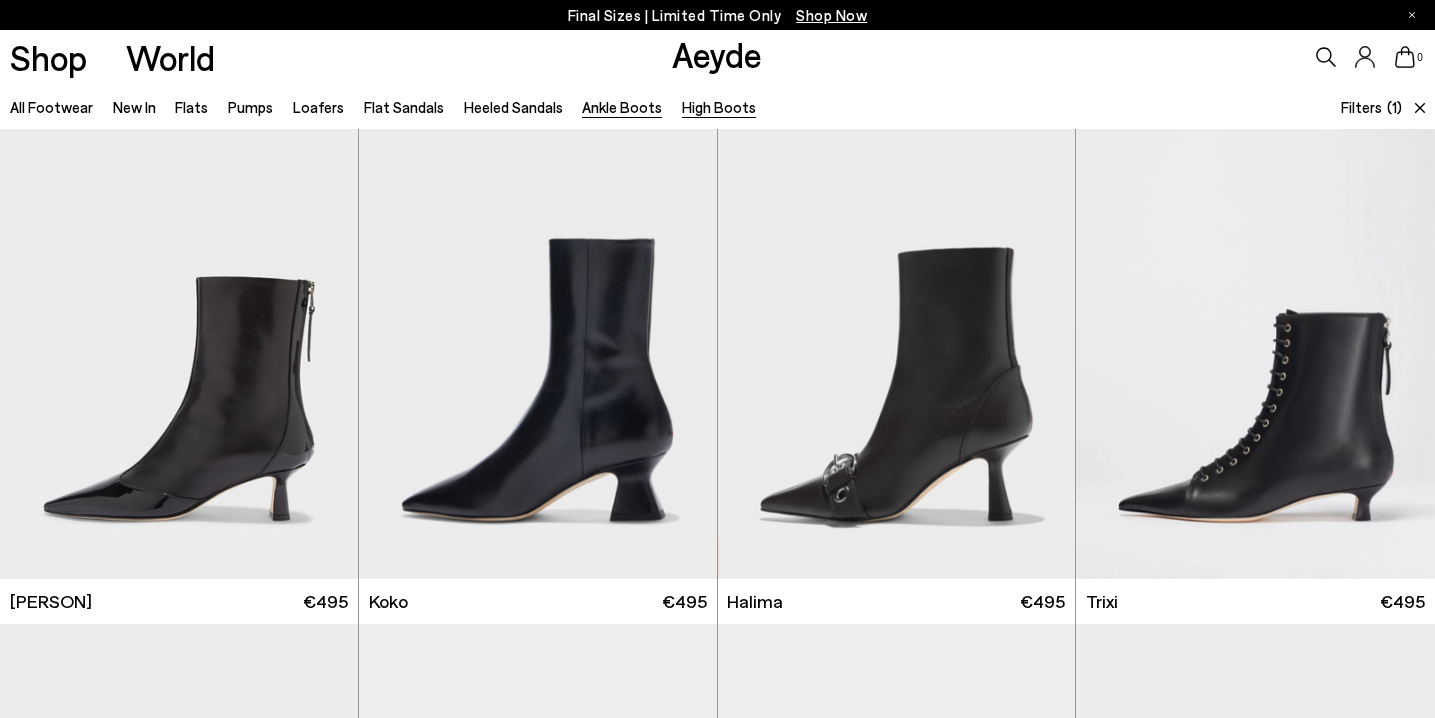 click on "High Boots" at bounding box center [719, 107] 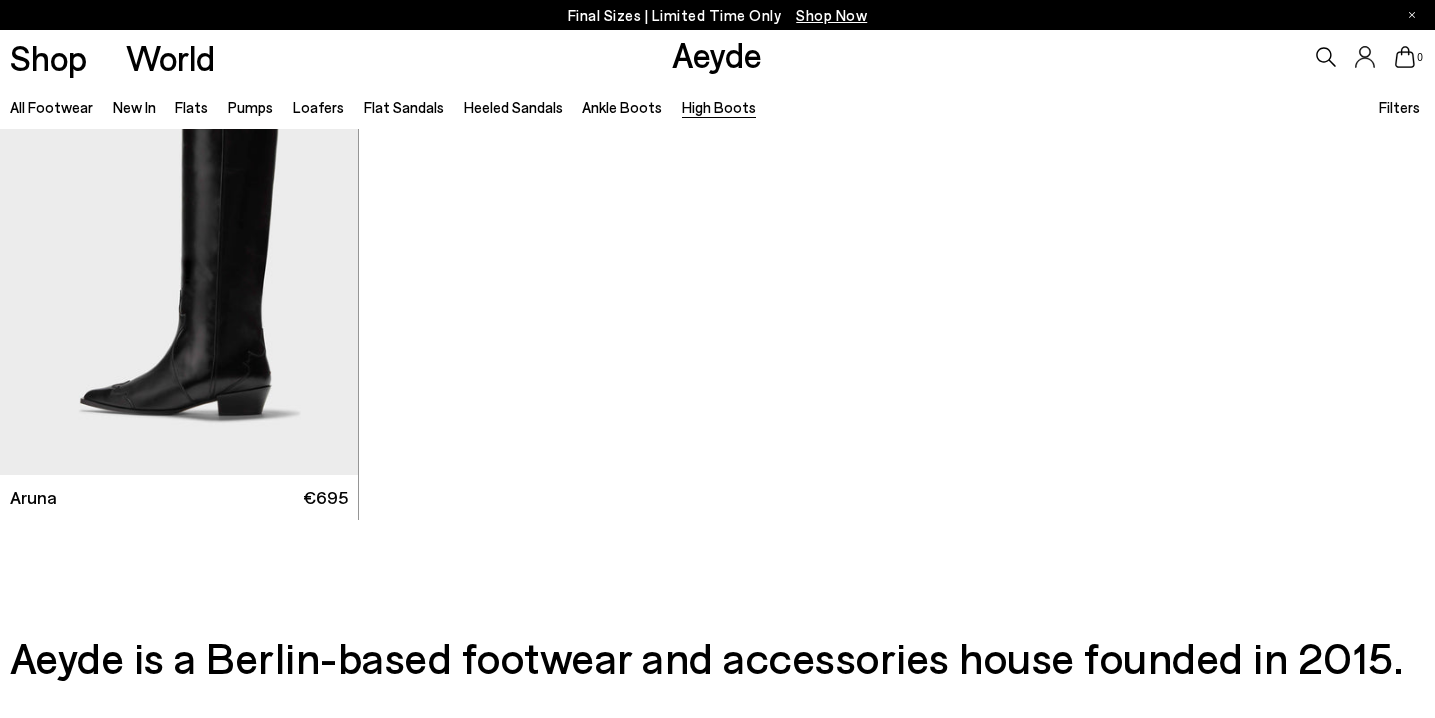 scroll, scrollTop: 0, scrollLeft: 0, axis: both 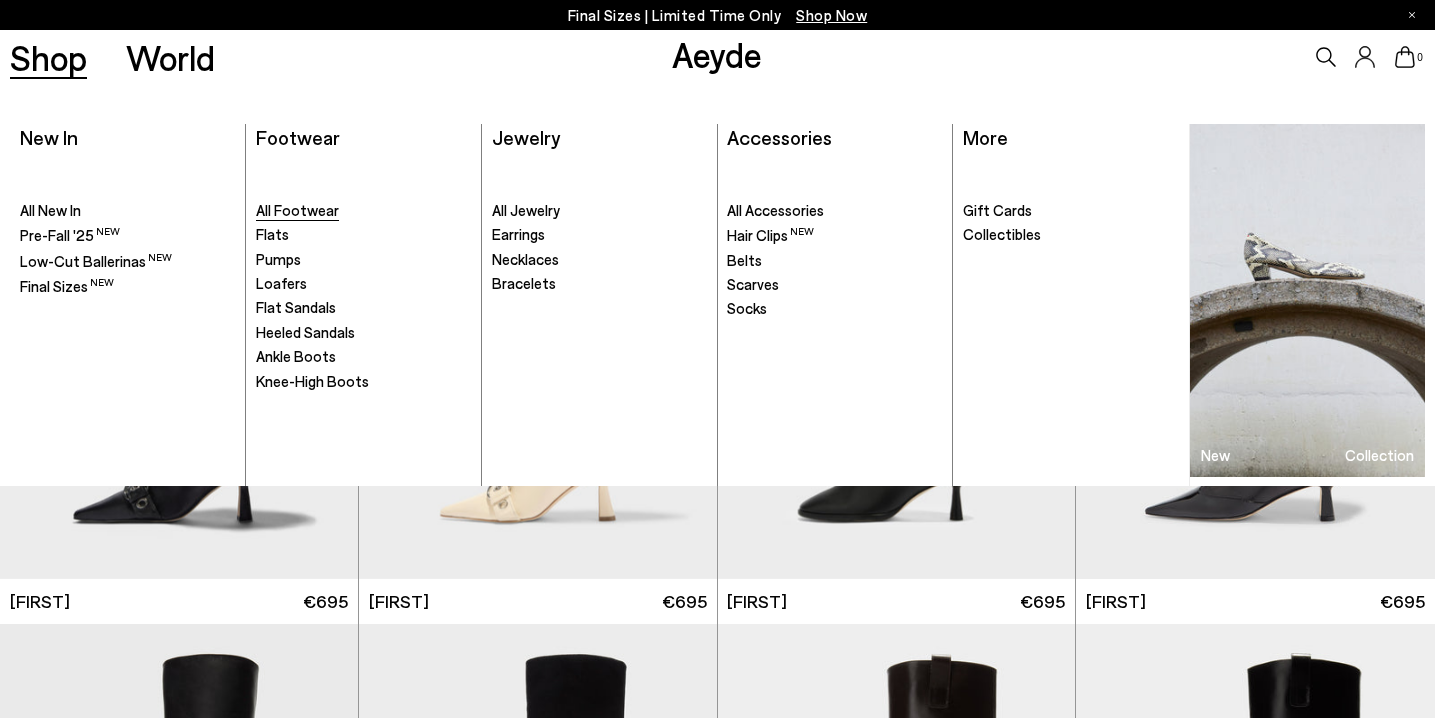 click on "All Footwear" at bounding box center (297, 210) 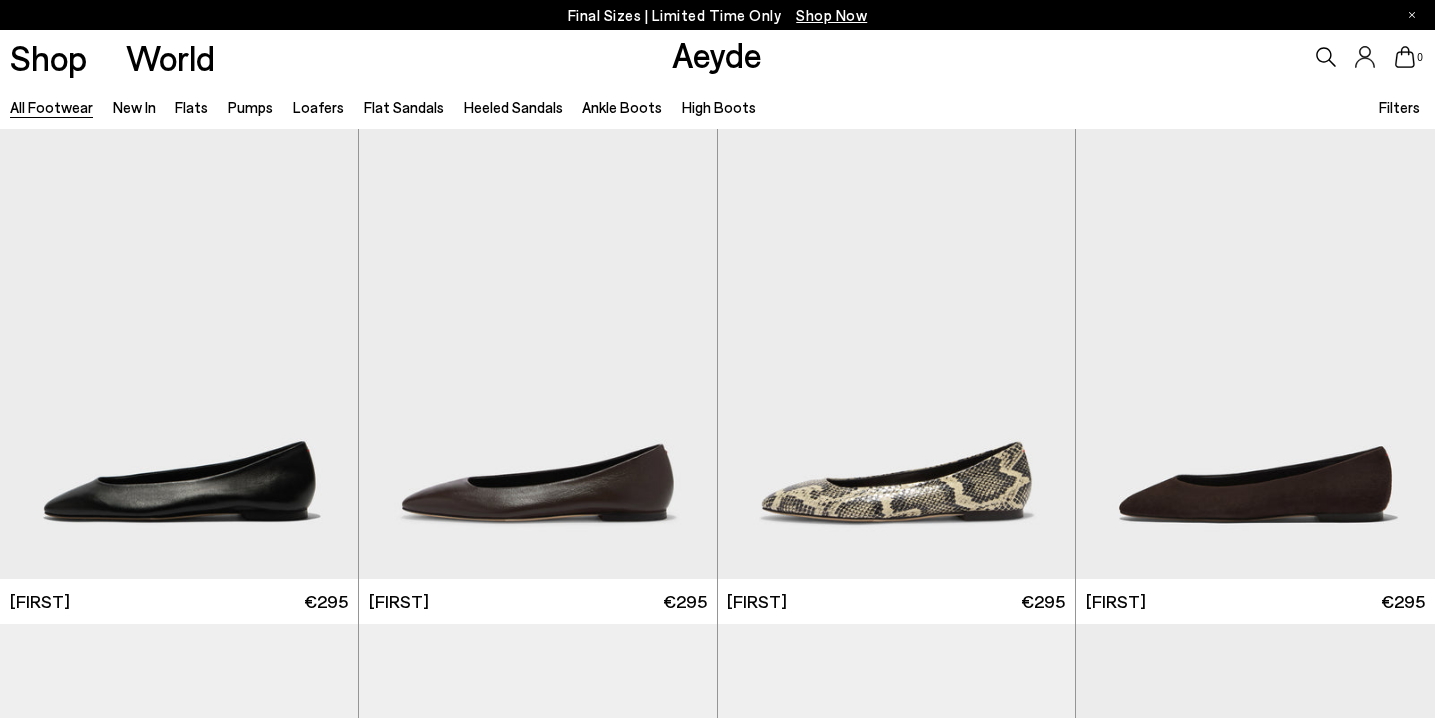 scroll, scrollTop: 0, scrollLeft: 0, axis: both 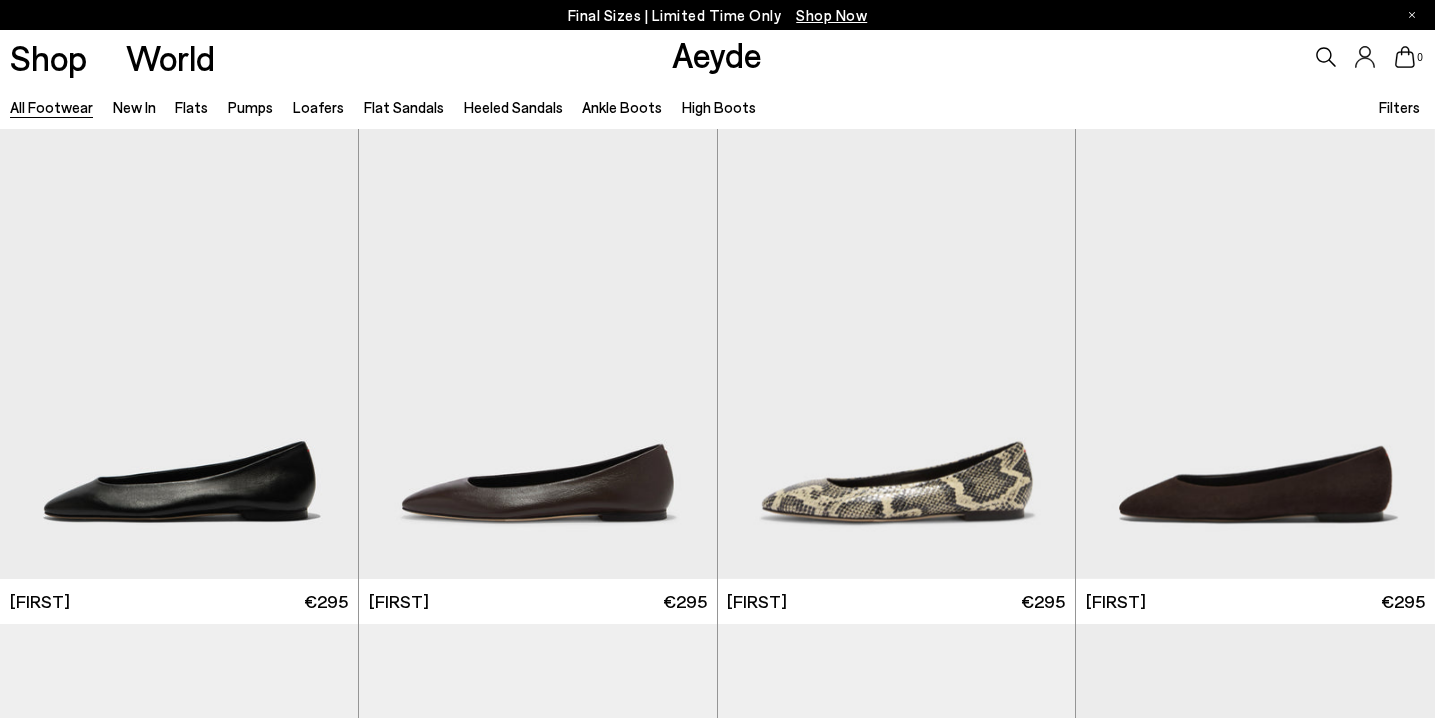 click on "Filters" at bounding box center (1399, 107) 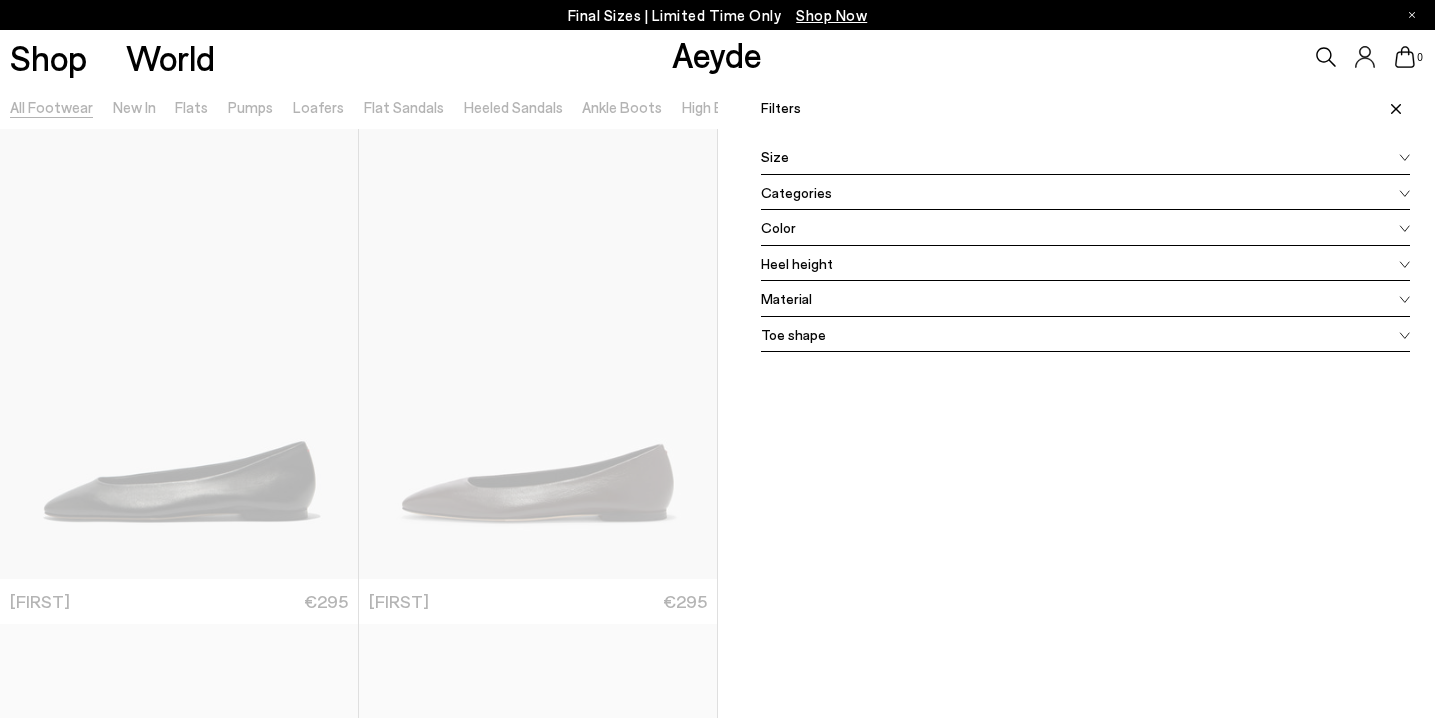 click on "Color" at bounding box center [1086, 228] 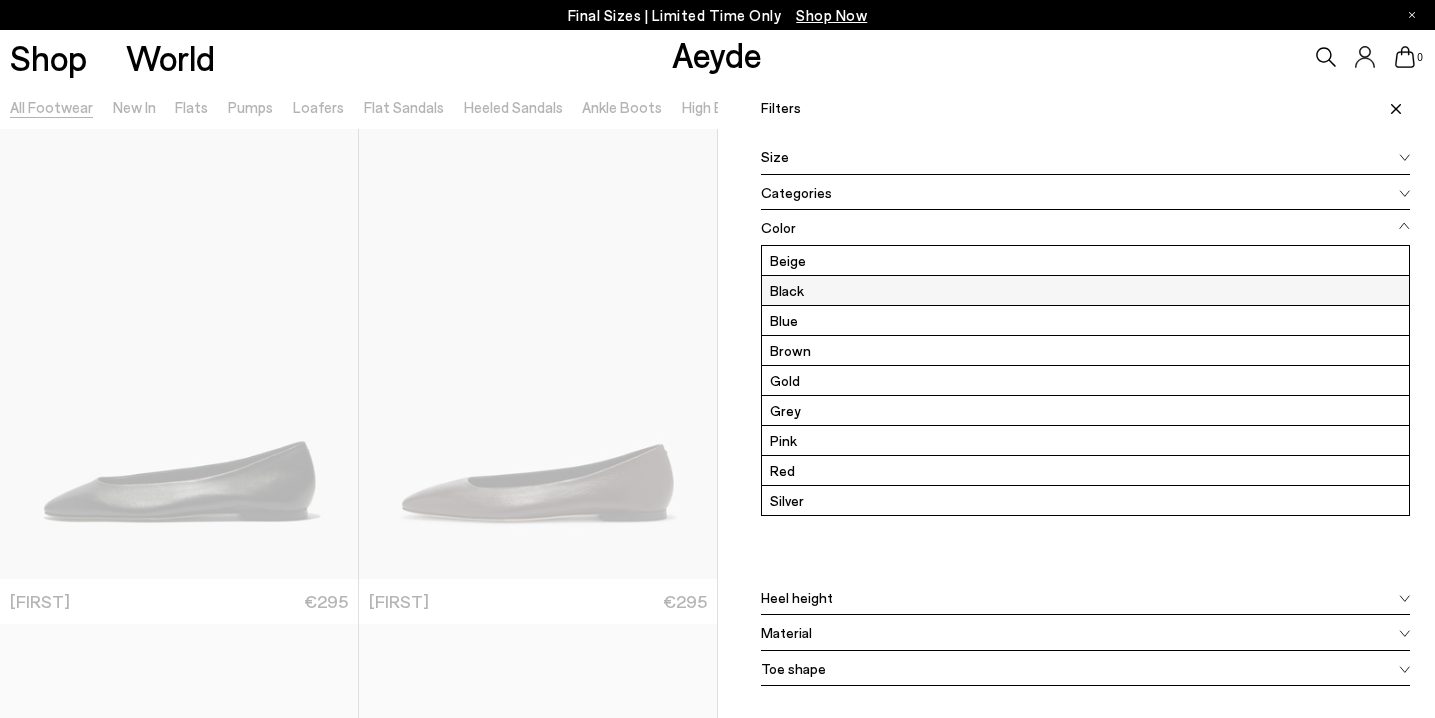click on "Black" at bounding box center [1086, 290] 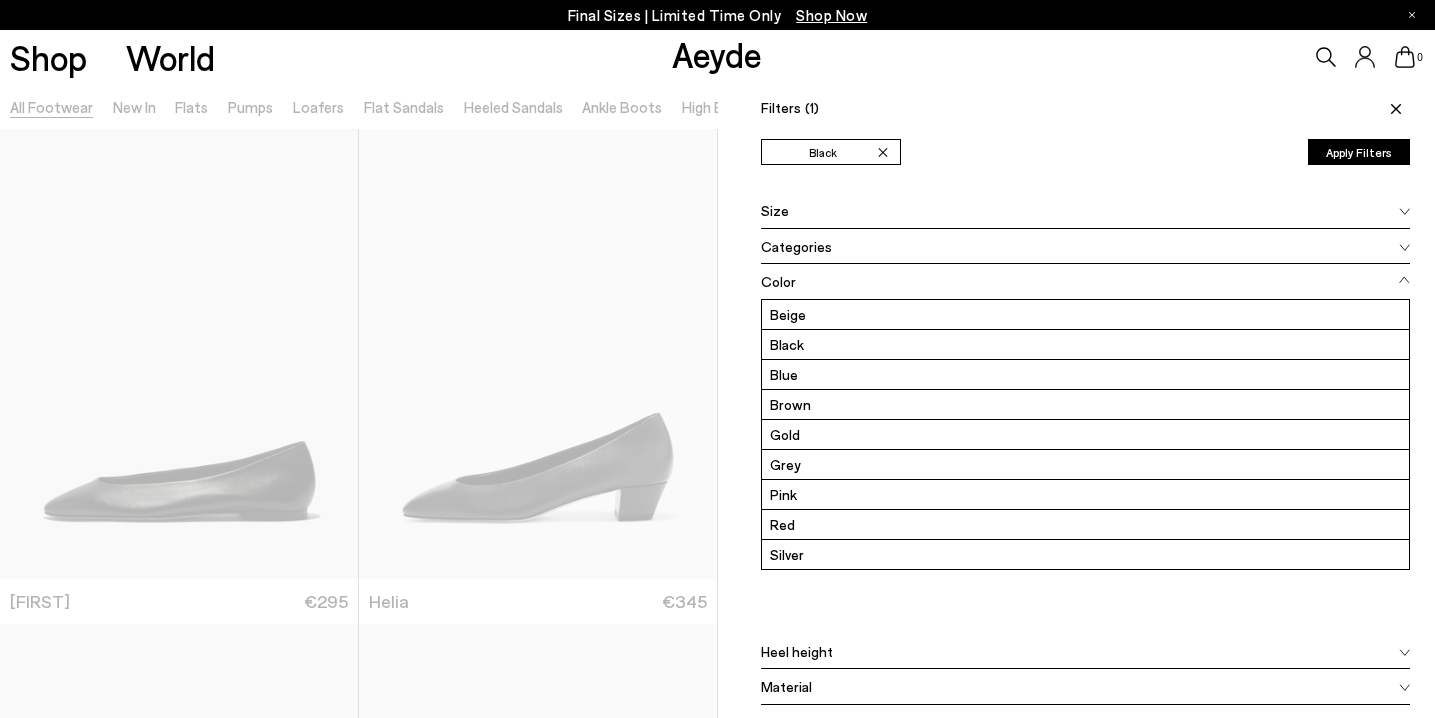 click on "Apply Filters" at bounding box center (1359, 152) 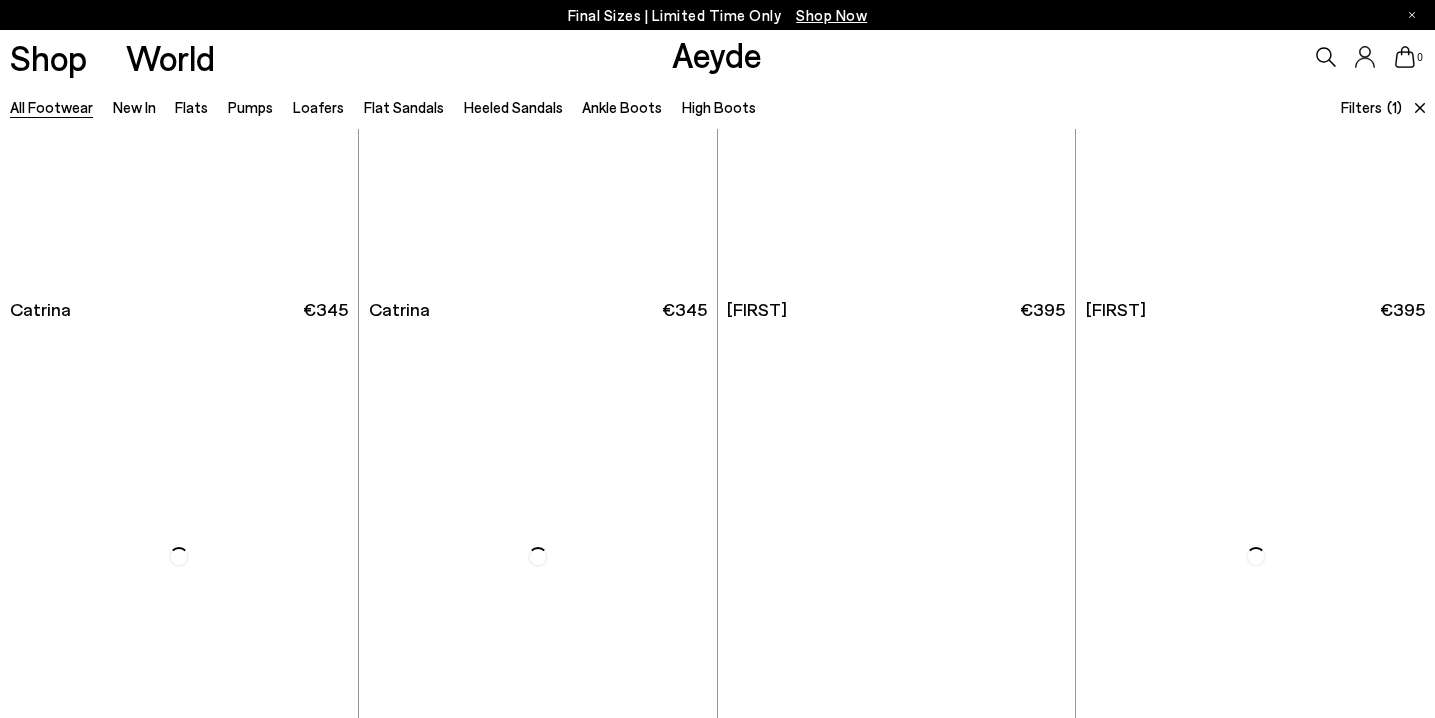 scroll, scrollTop: 3762, scrollLeft: 0, axis: vertical 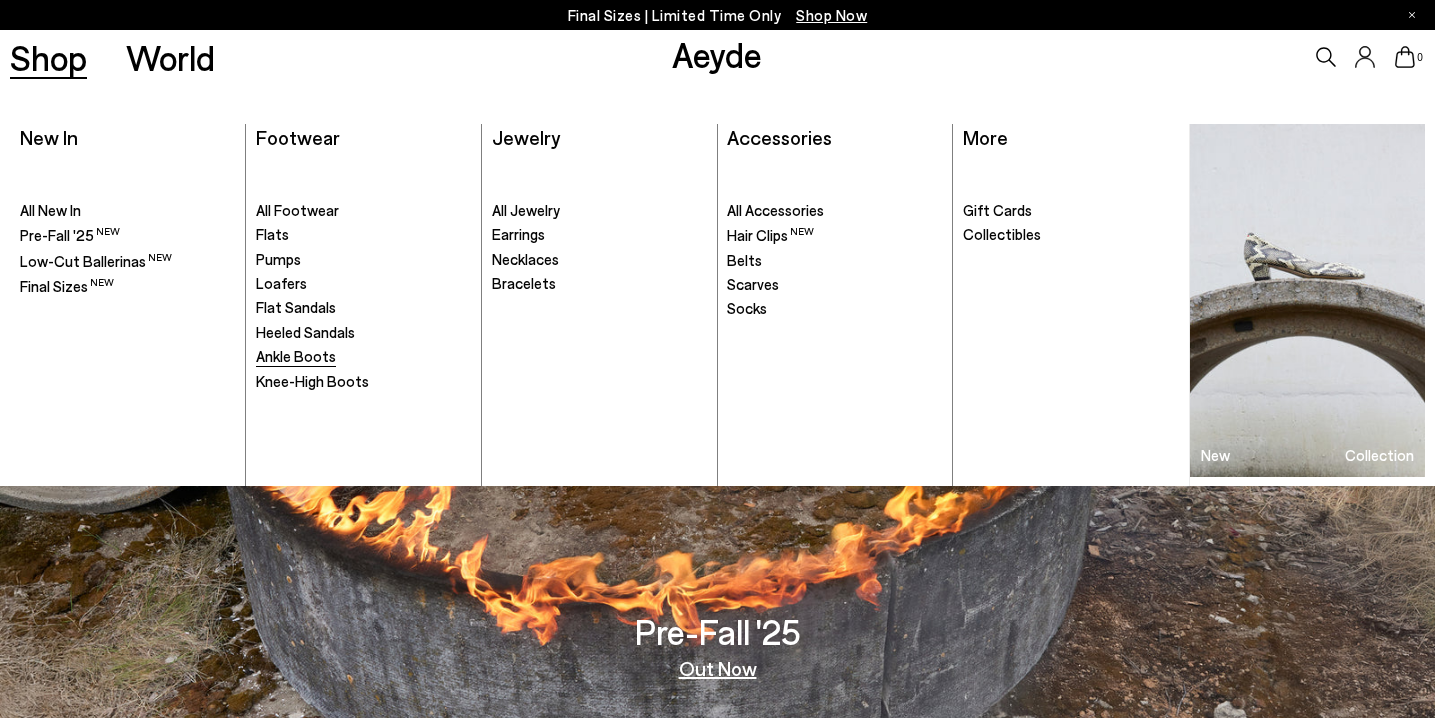 click on "Ankle Boots" at bounding box center (296, 356) 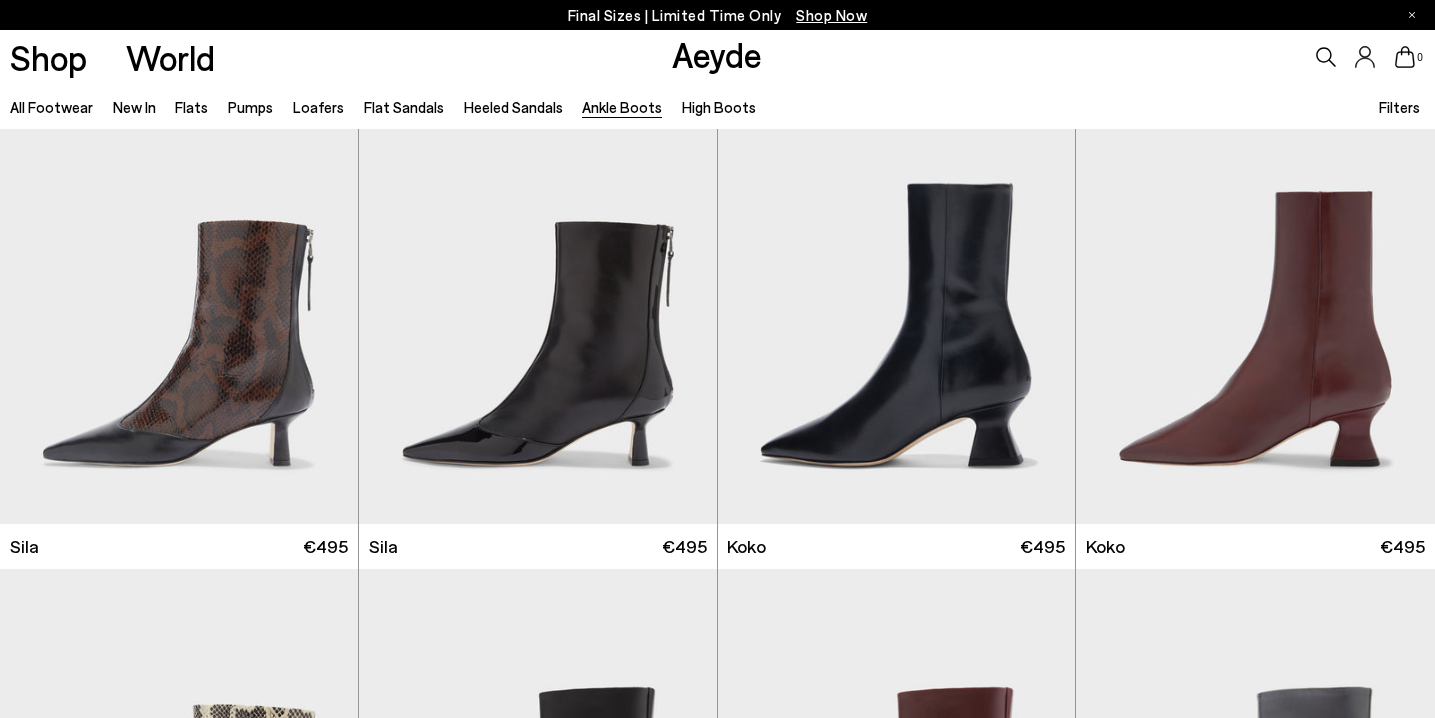 scroll, scrollTop: 44, scrollLeft: 0, axis: vertical 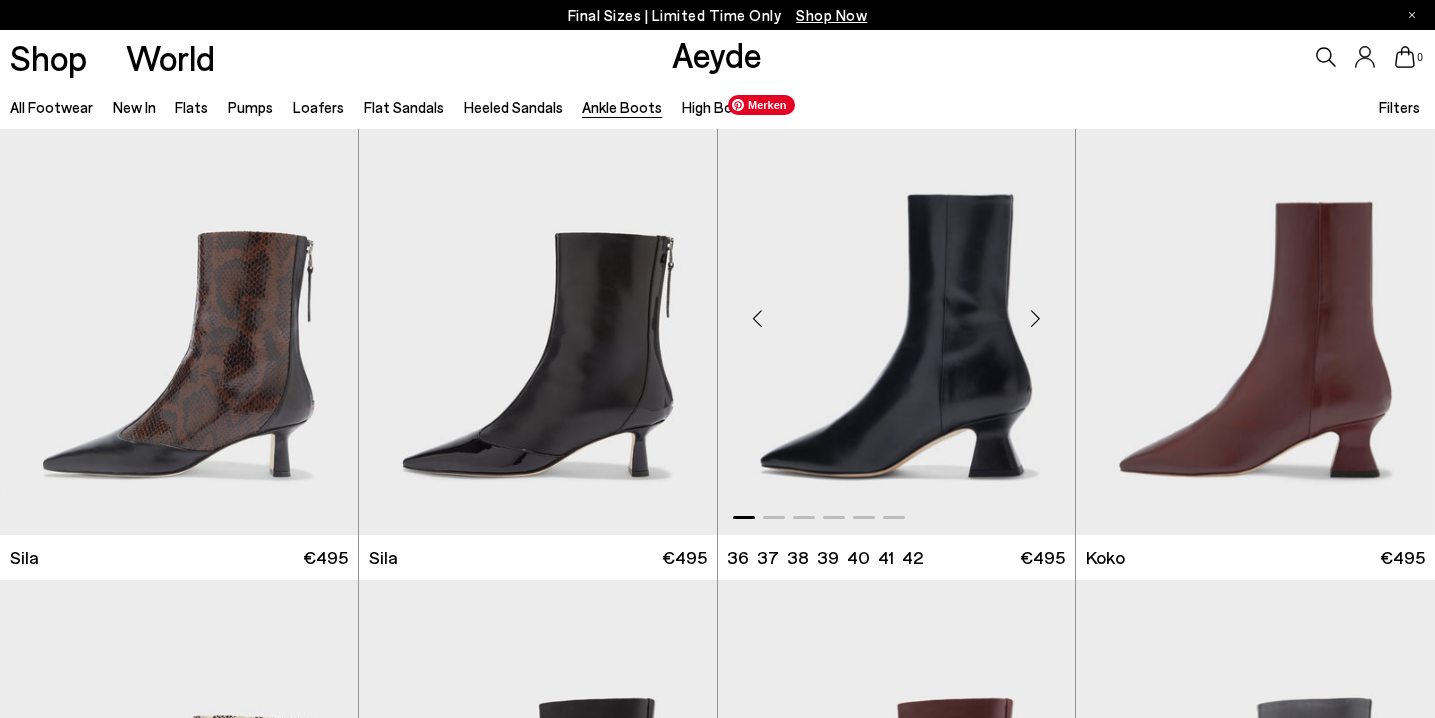 click at bounding box center (896, 310) 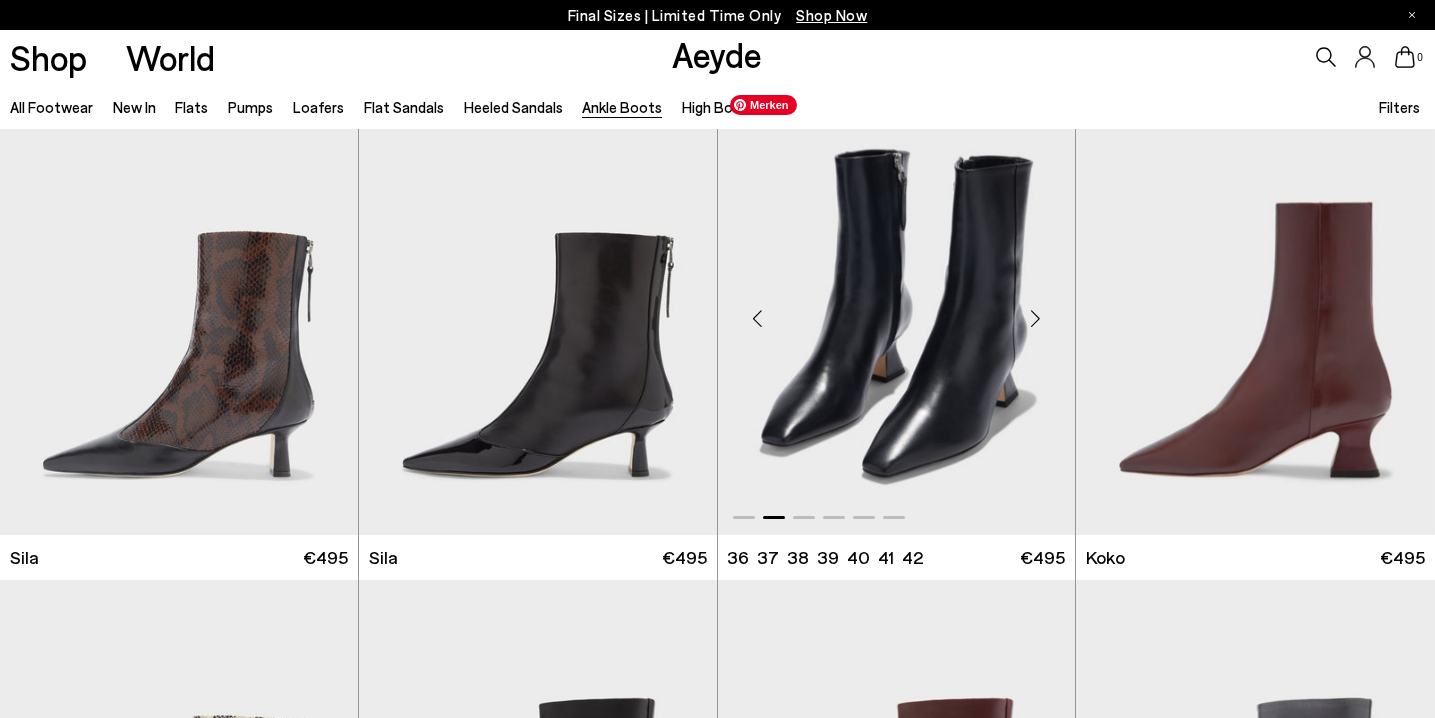click at bounding box center [897, 310] 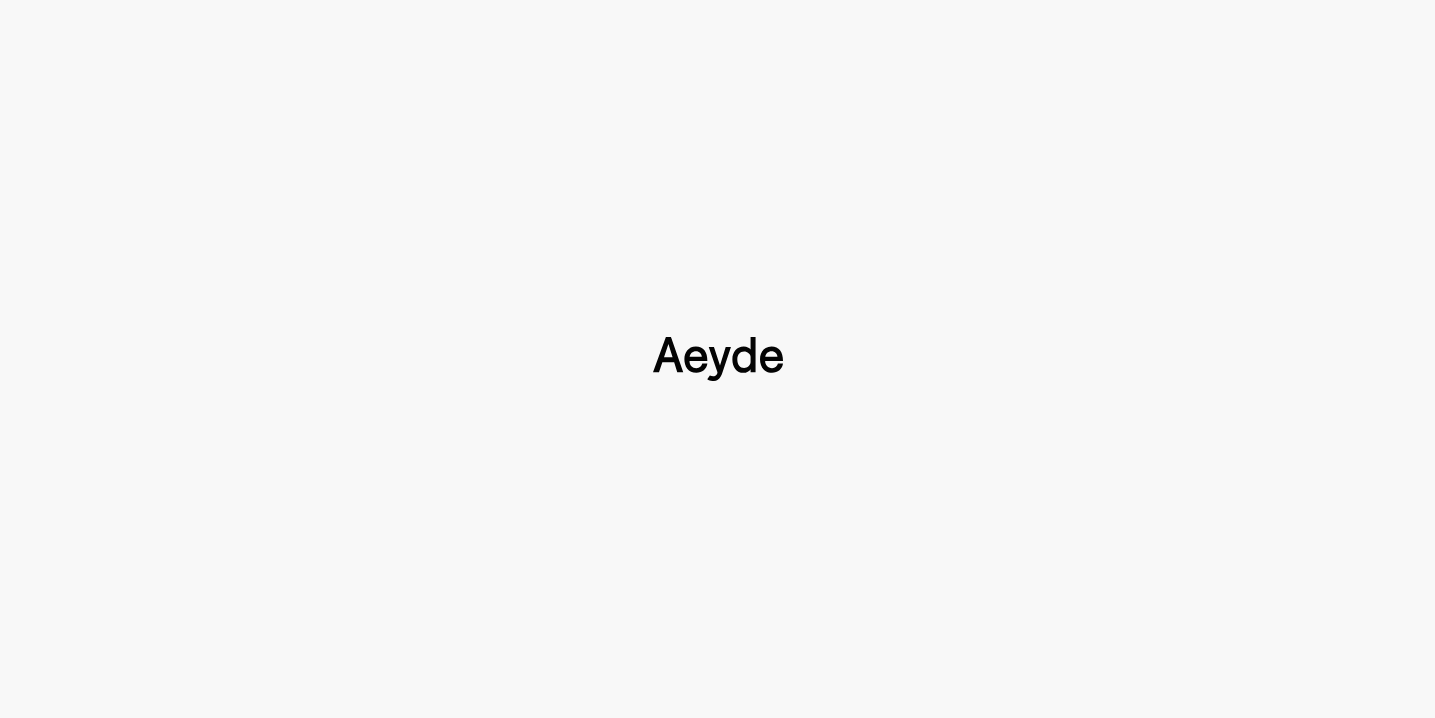 scroll, scrollTop: 0, scrollLeft: 0, axis: both 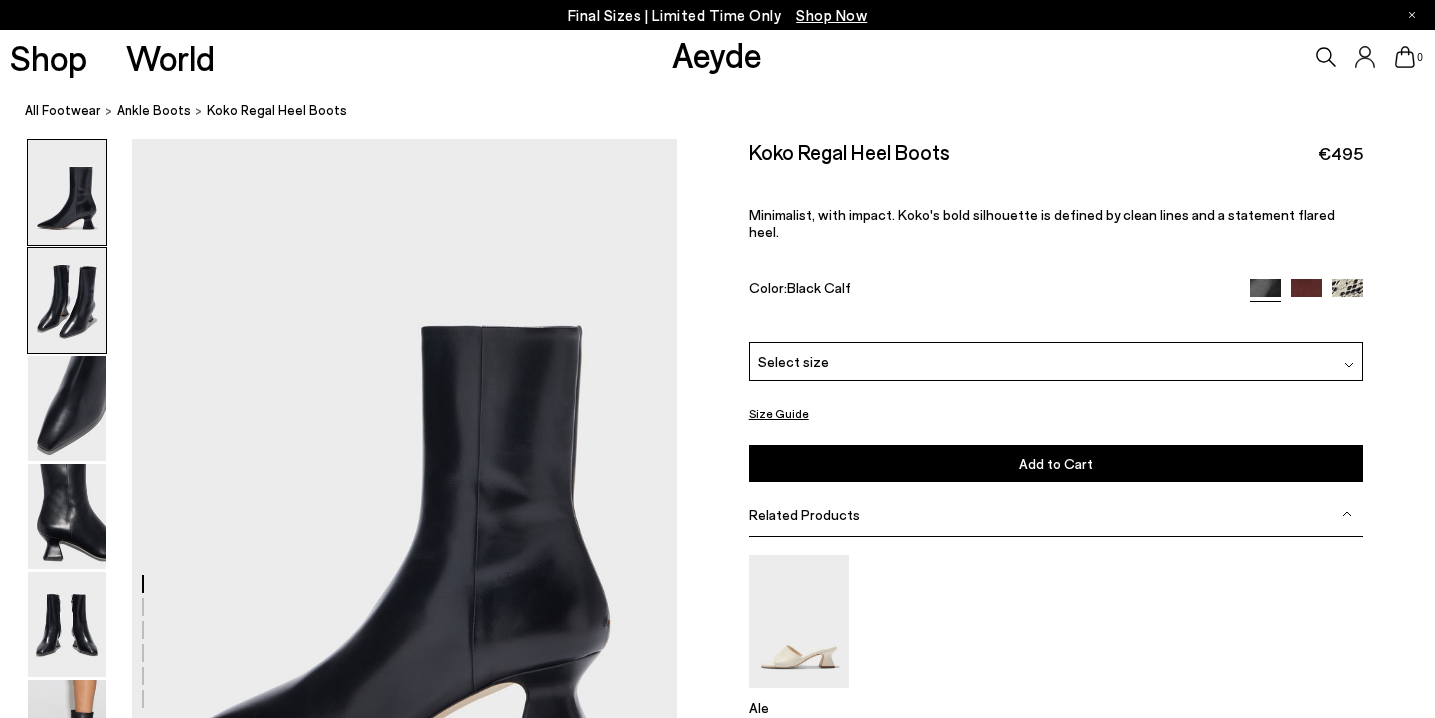 click at bounding box center [67, 300] 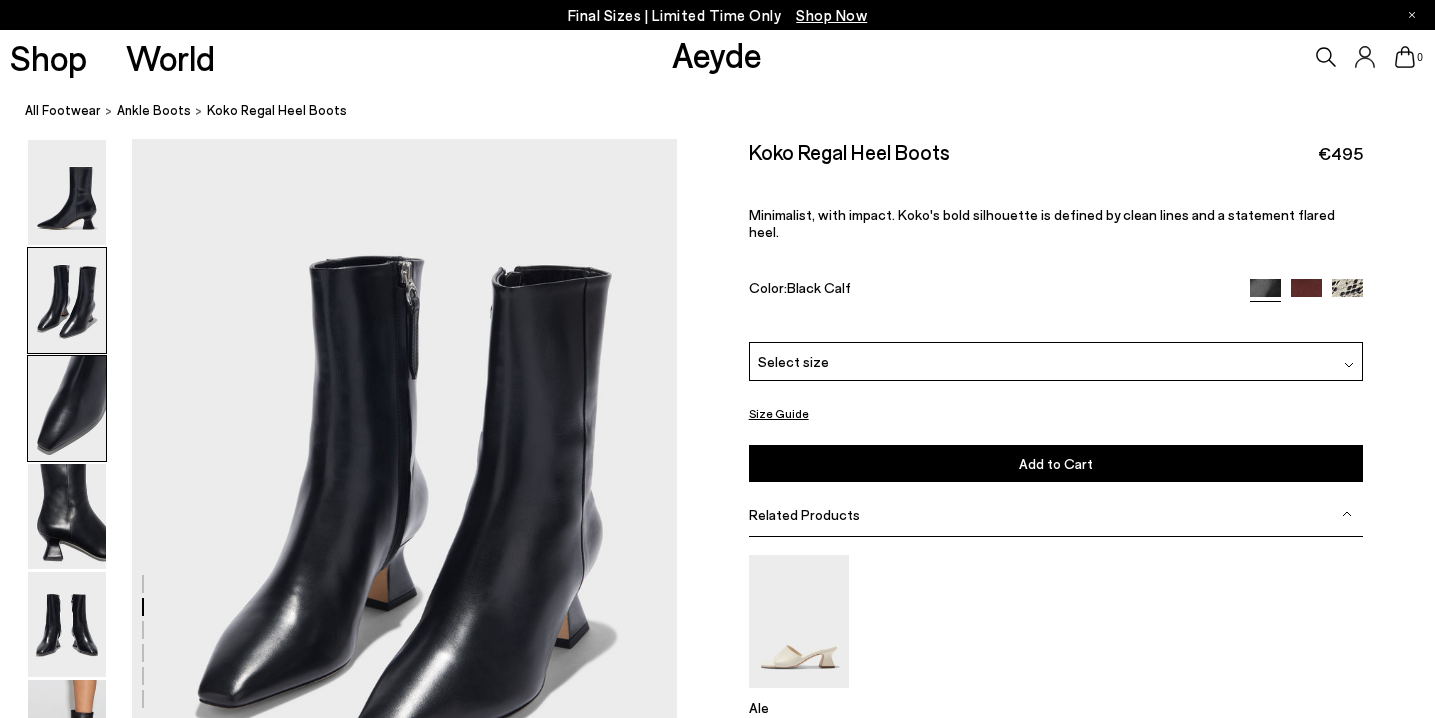 click at bounding box center [67, 408] 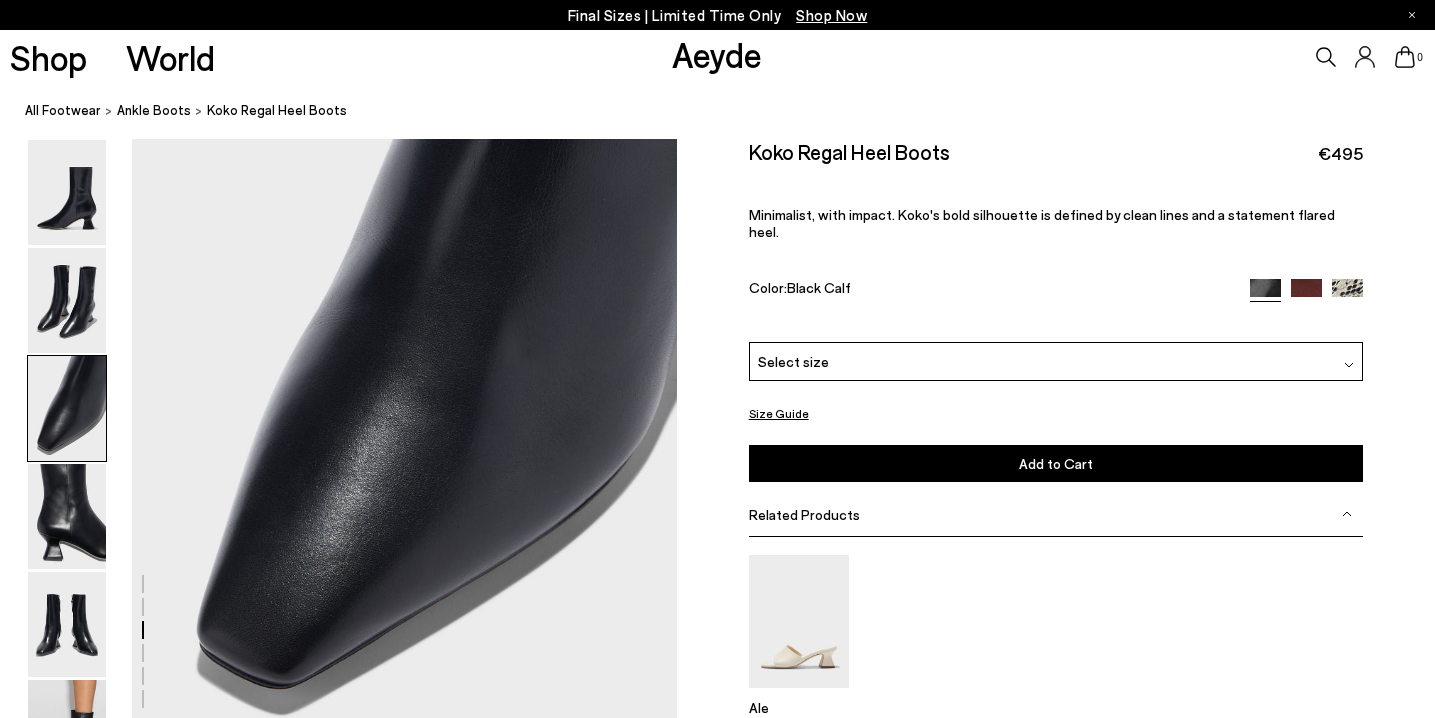 scroll, scrollTop: 1626, scrollLeft: 0, axis: vertical 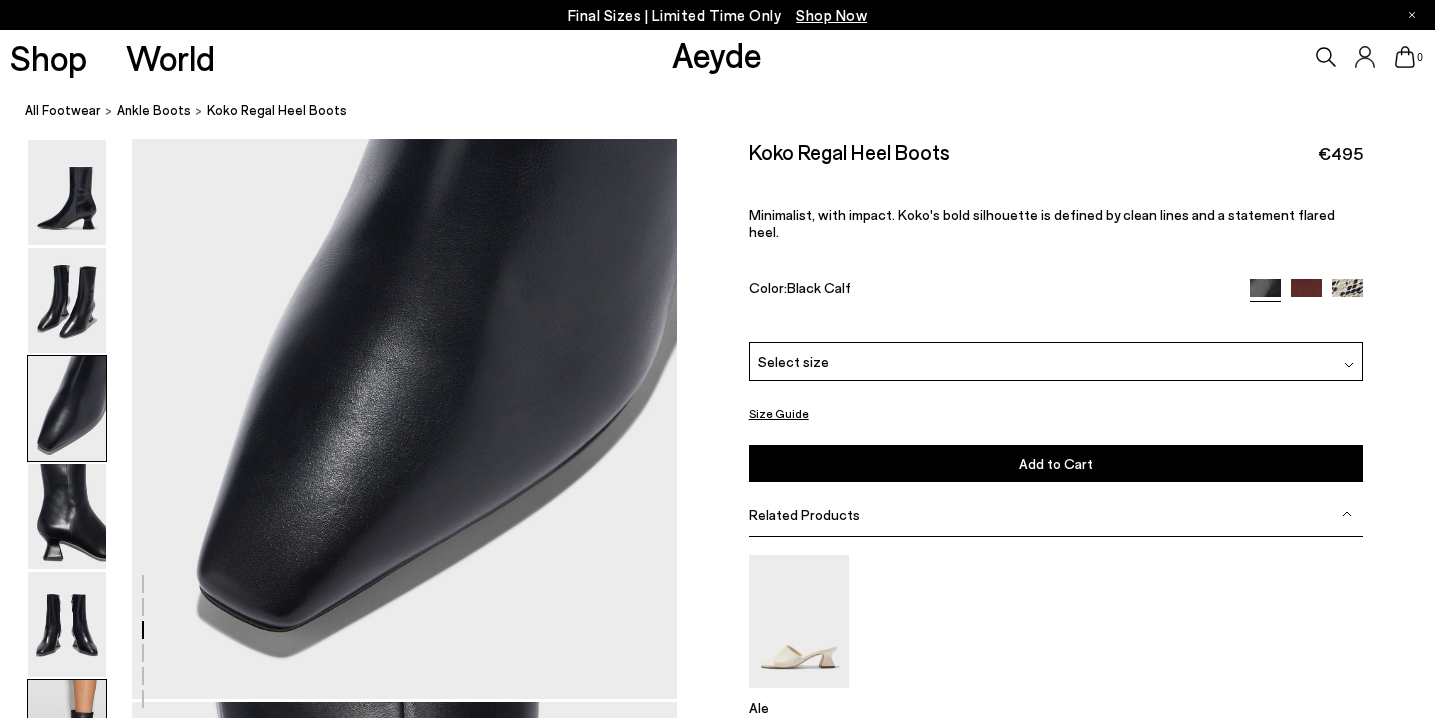 click at bounding box center [67, 732] 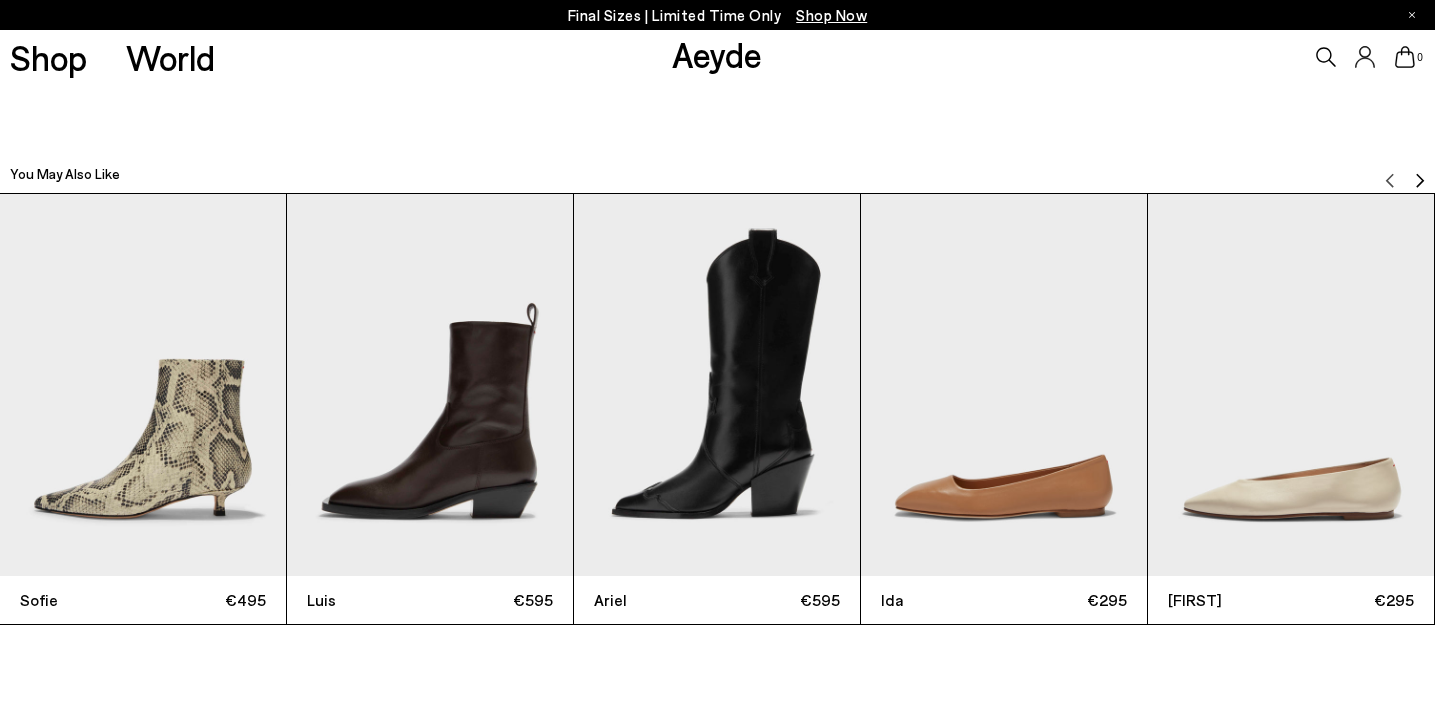 scroll, scrollTop: 4476, scrollLeft: 0, axis: vertical 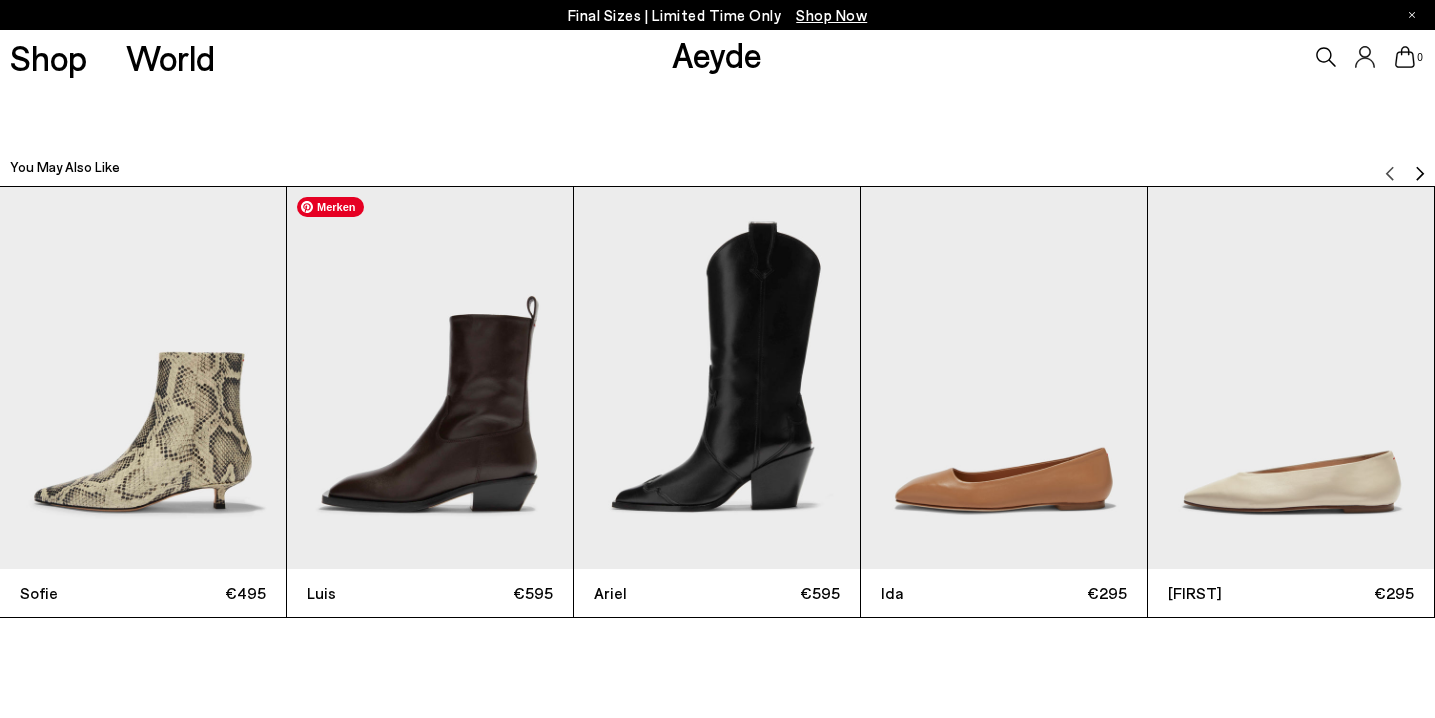 click at bounding box center [430, 377] 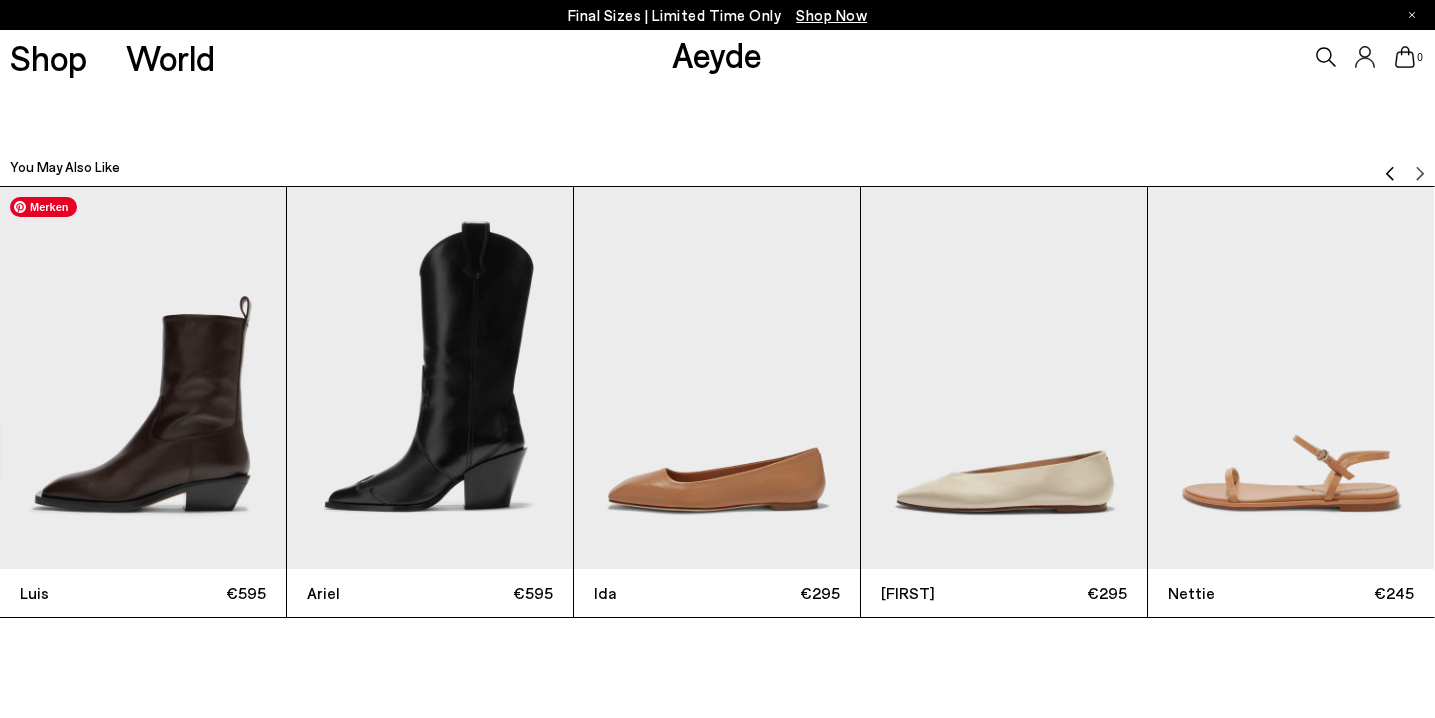 click at bounding box center (143, 377) 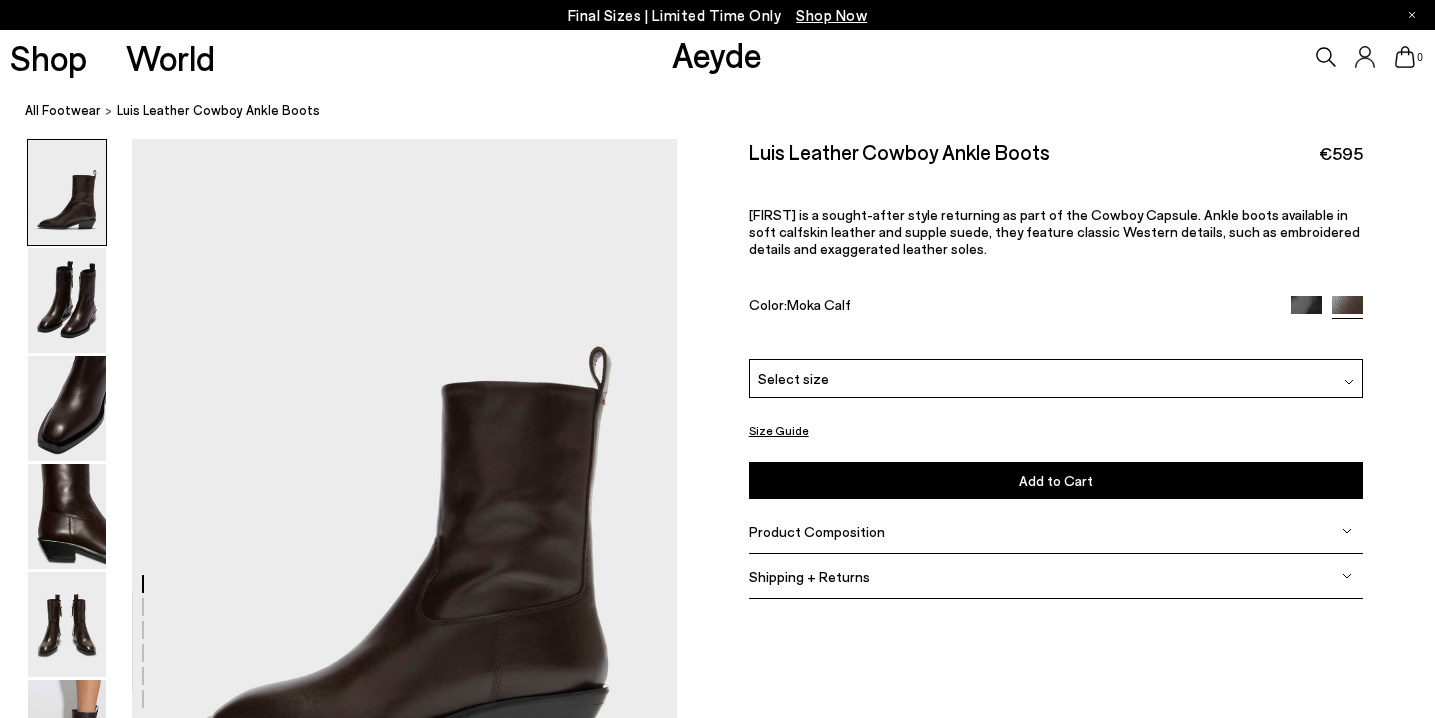 scroll, scrollTop: 0, scrollLeft: 0, axis: both 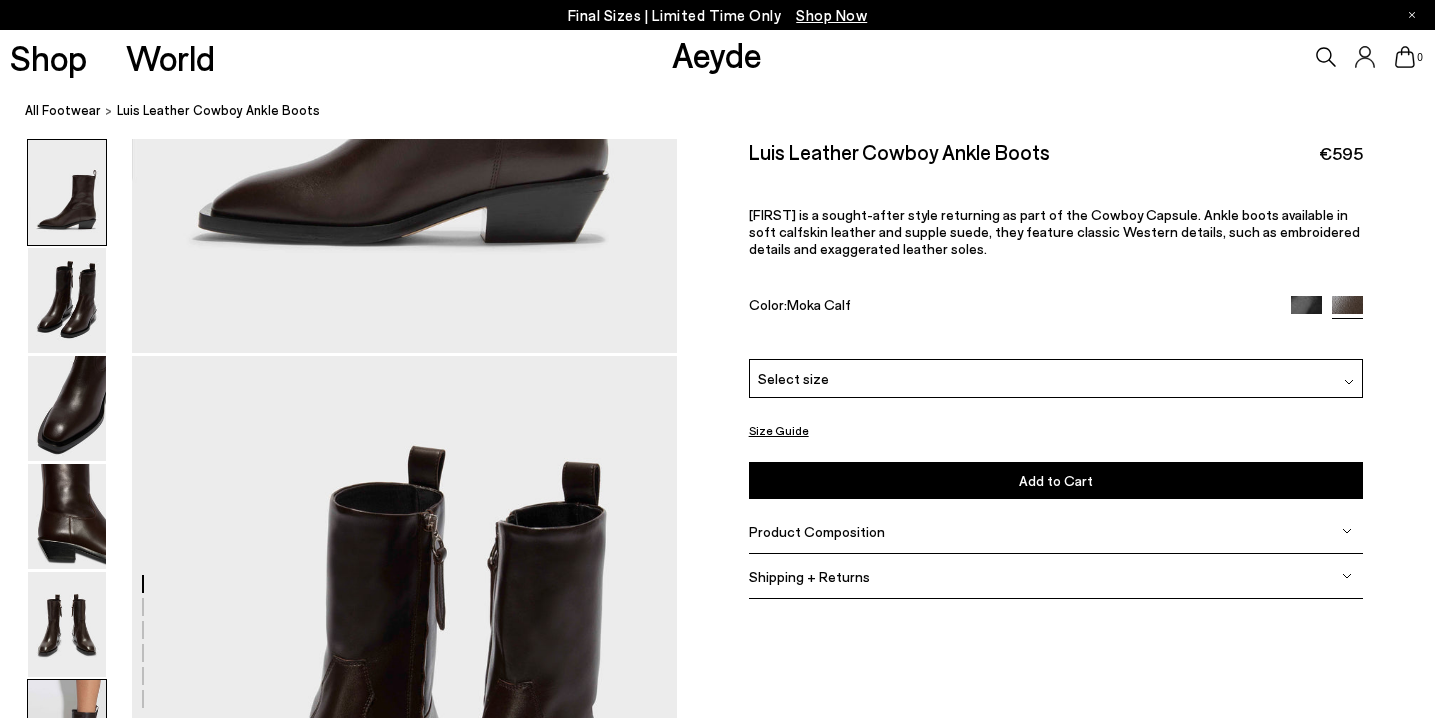 click at bounding box center [67, 732] 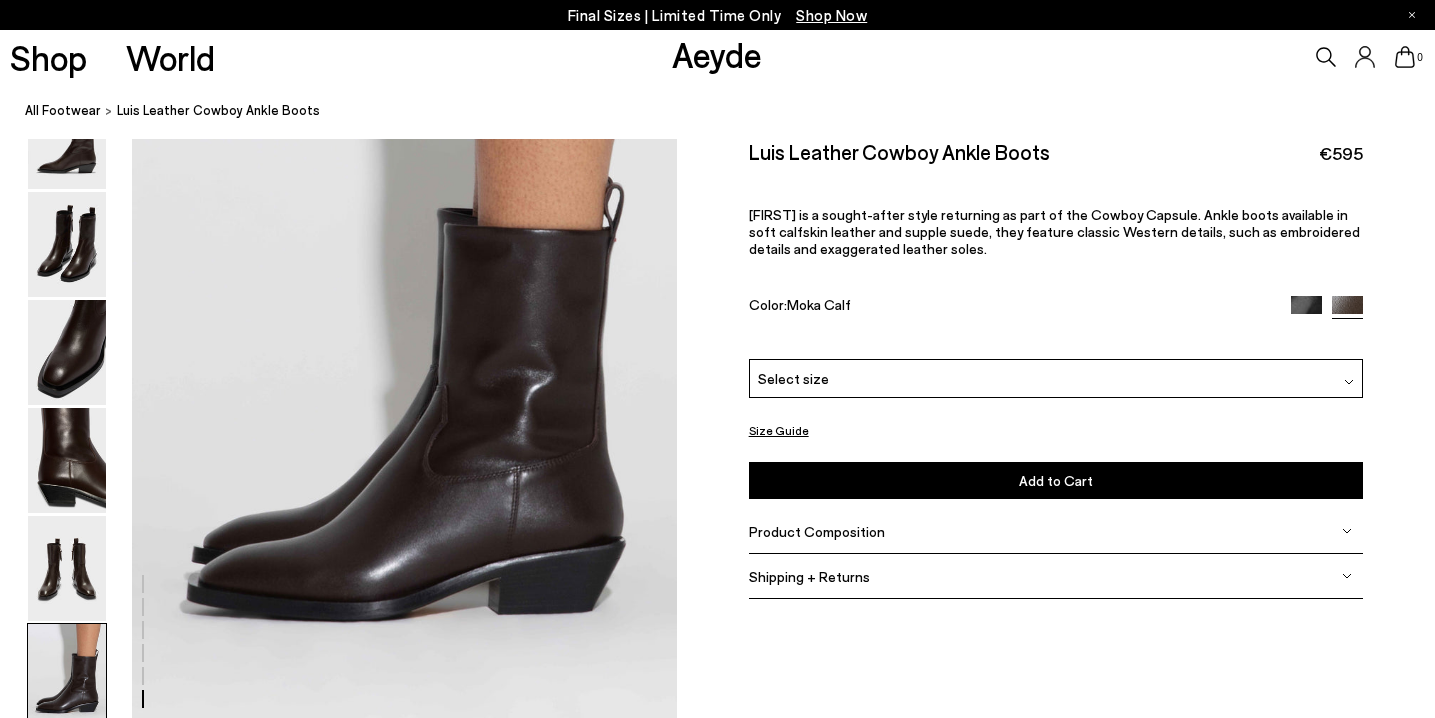 scroll, scrollTop: 3786, scrollLeft: 0, axis: vertical 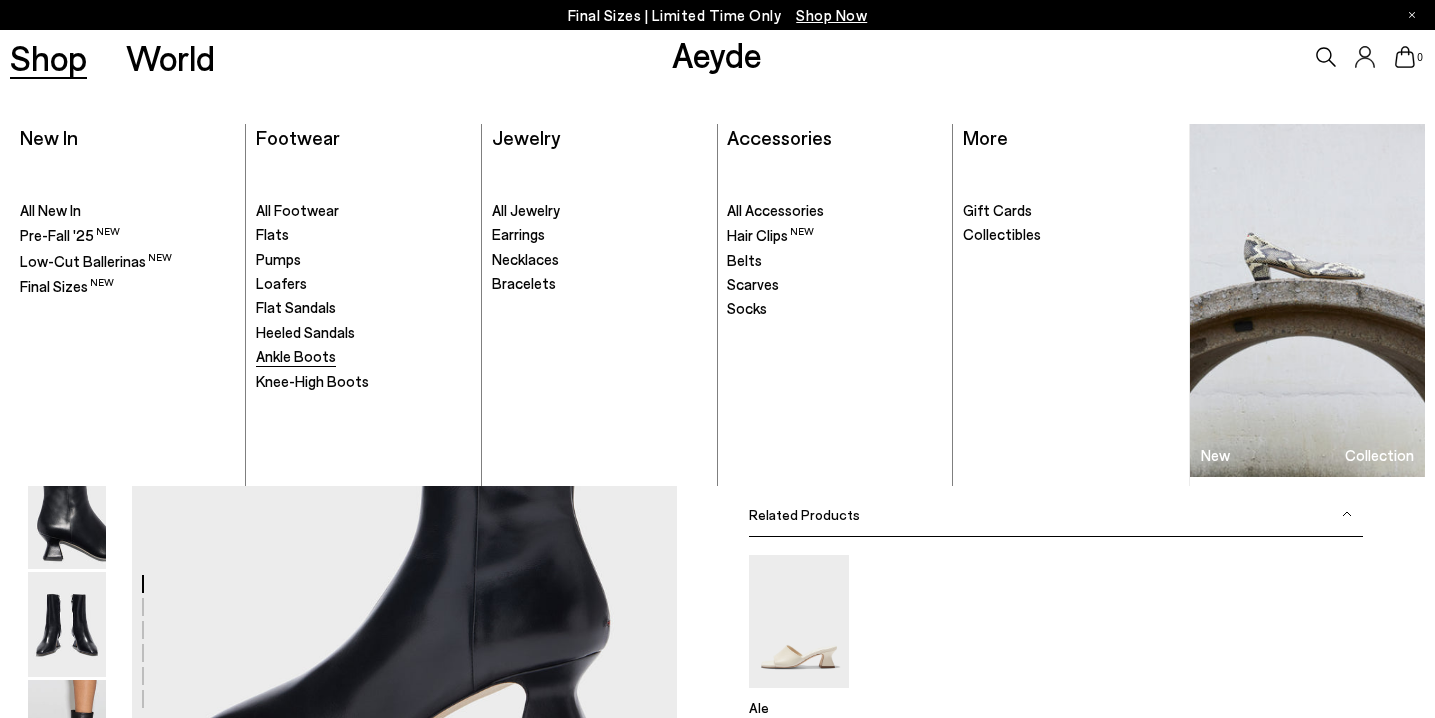 click on "Ankle Boots" at bounding box center (296, 356) 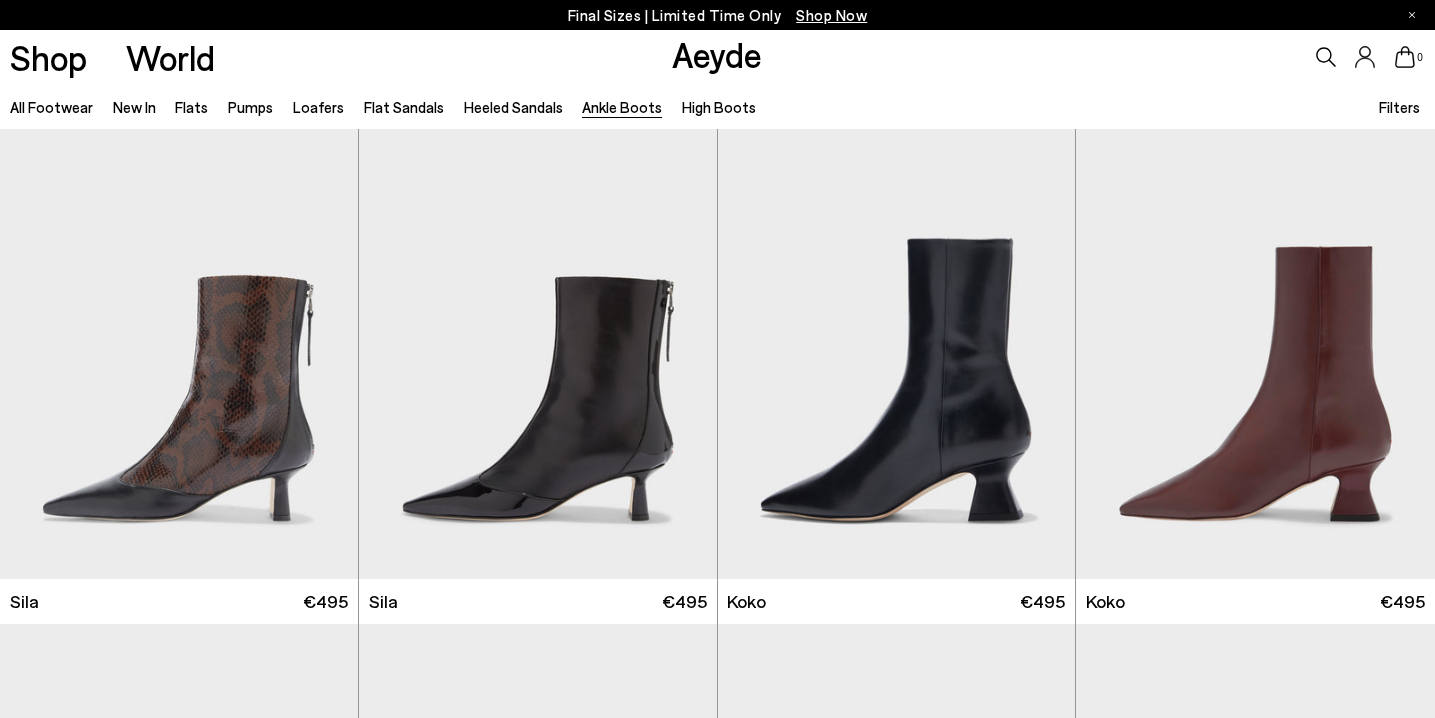 scroll, scrollTop: 0, scrollLeft: 0, axis: both 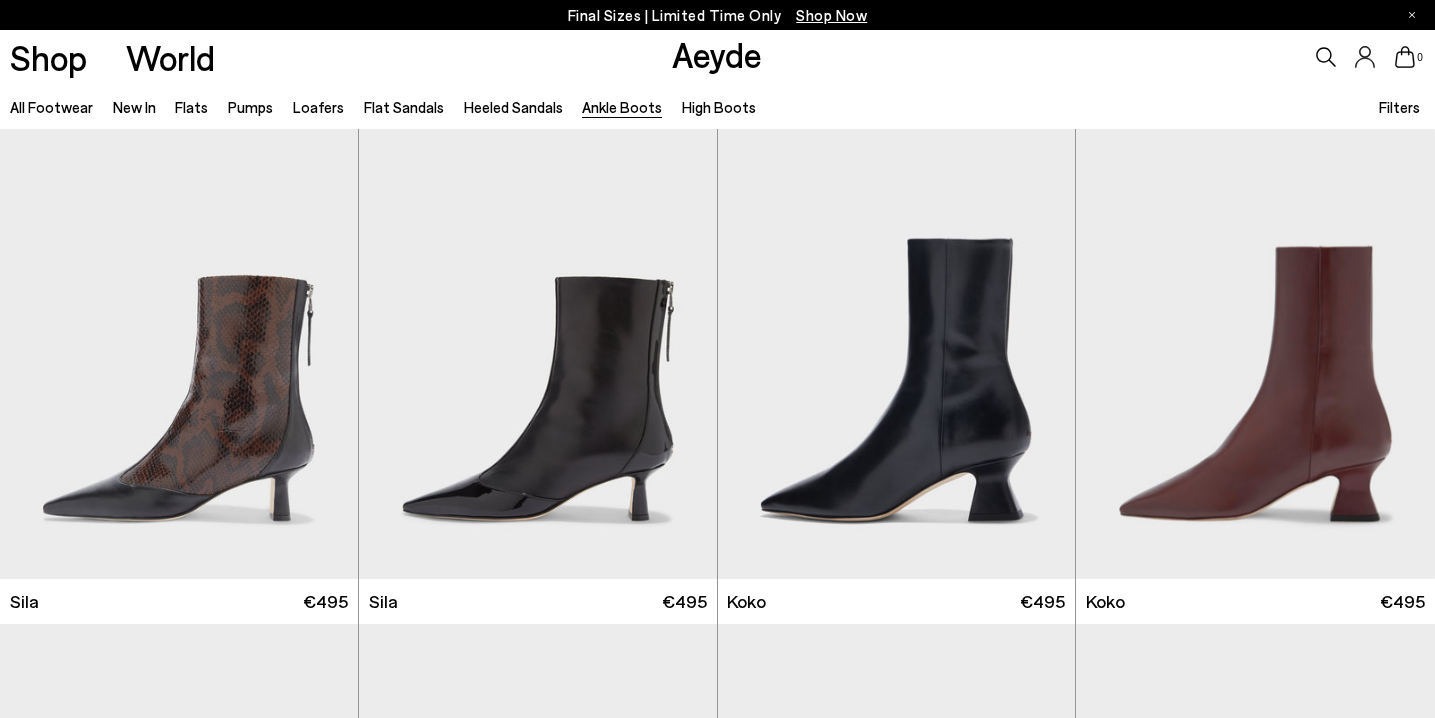click on "Filters" at bounding box center (1399, 107) 